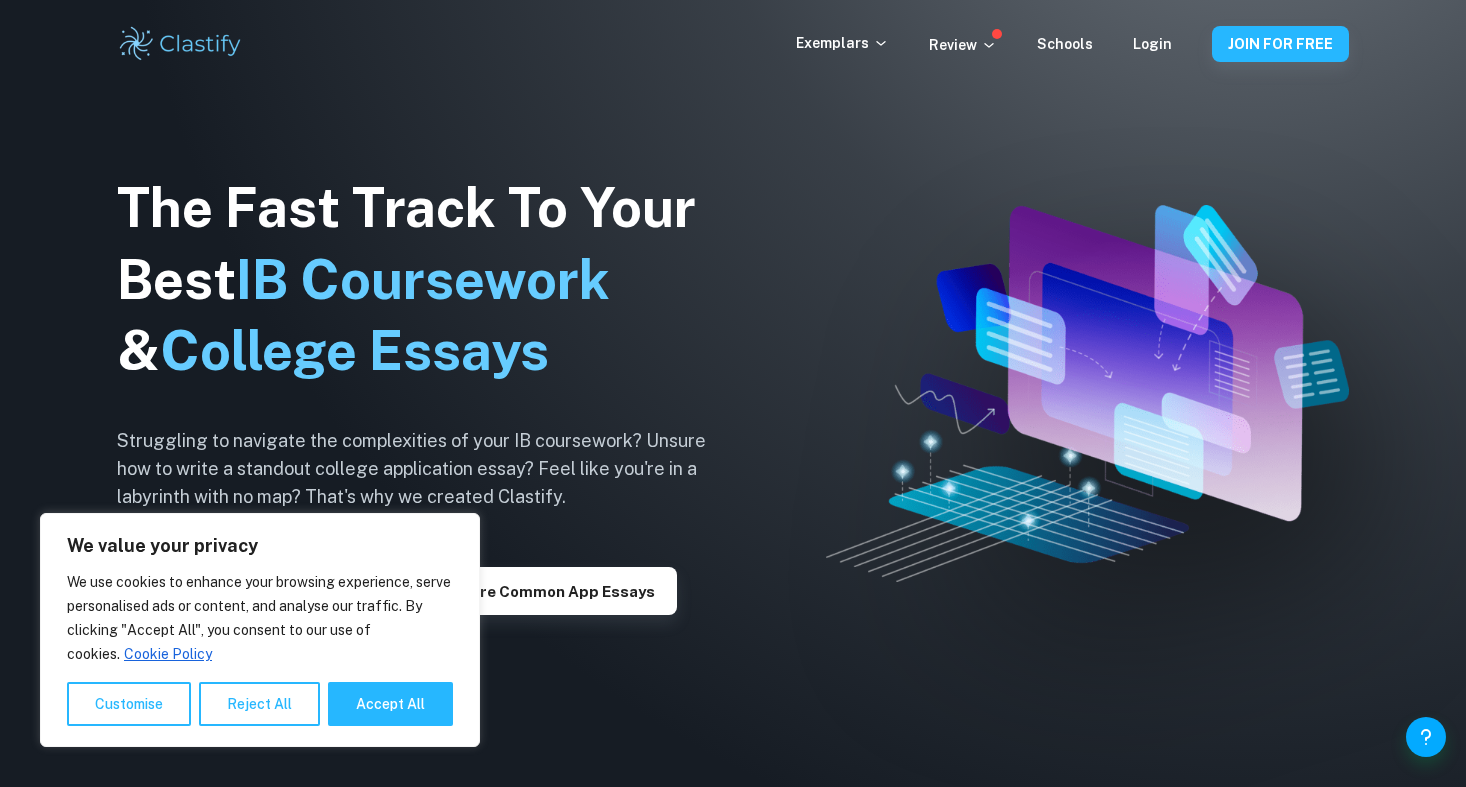 scroll, scrollTop: 0, scrollLeft: 0, axis: both 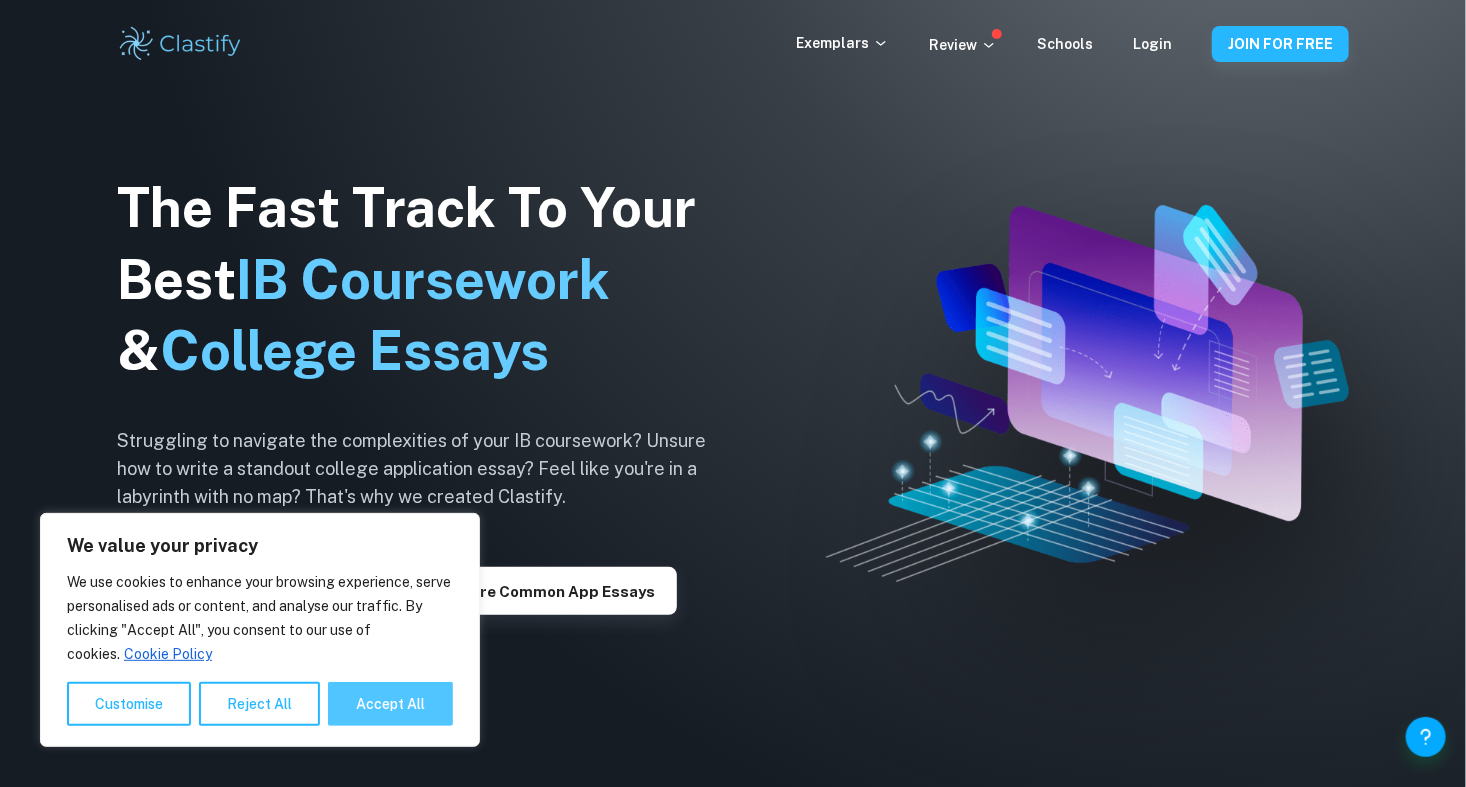 click on "Accept All" at bounding box center (390, 704) 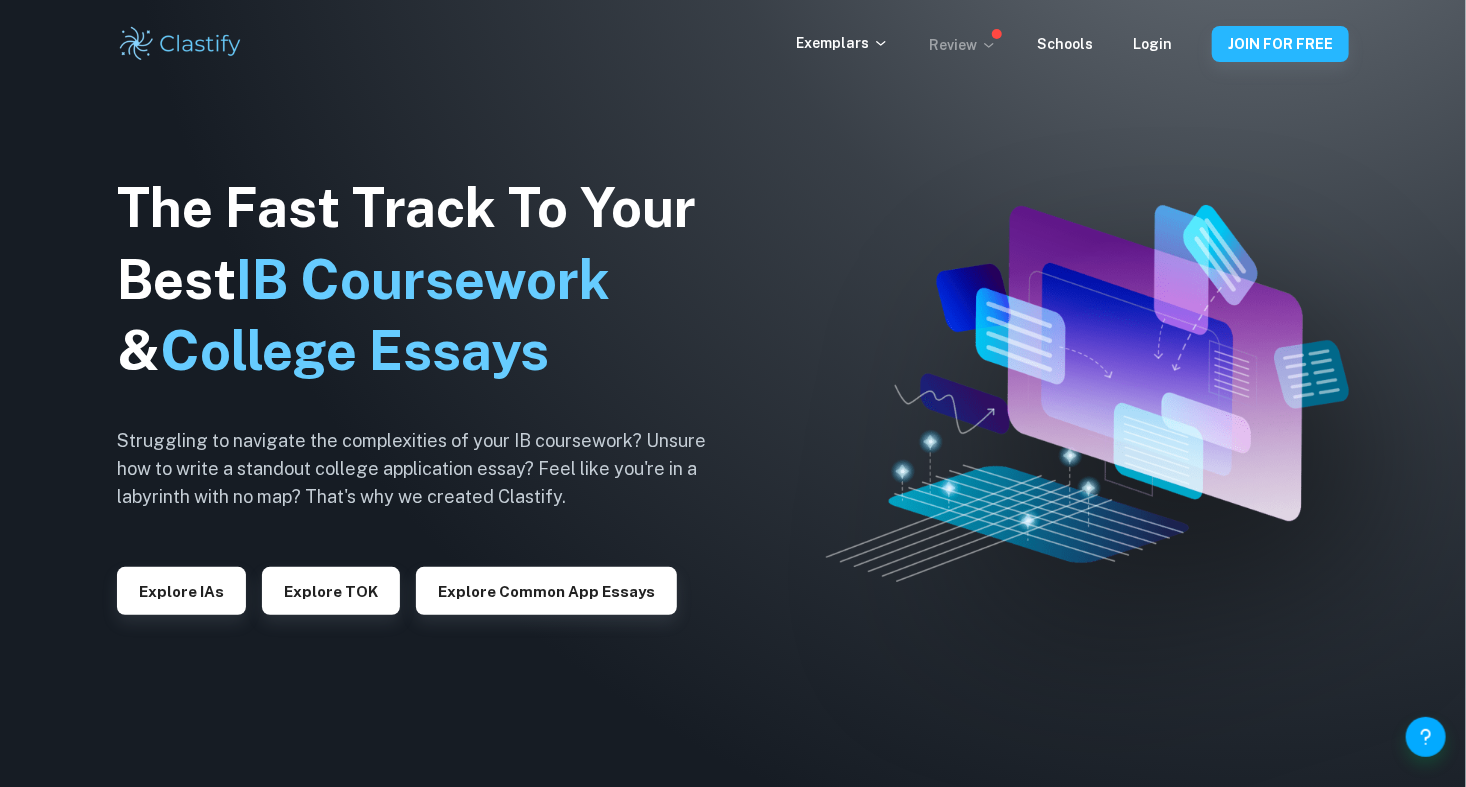 click 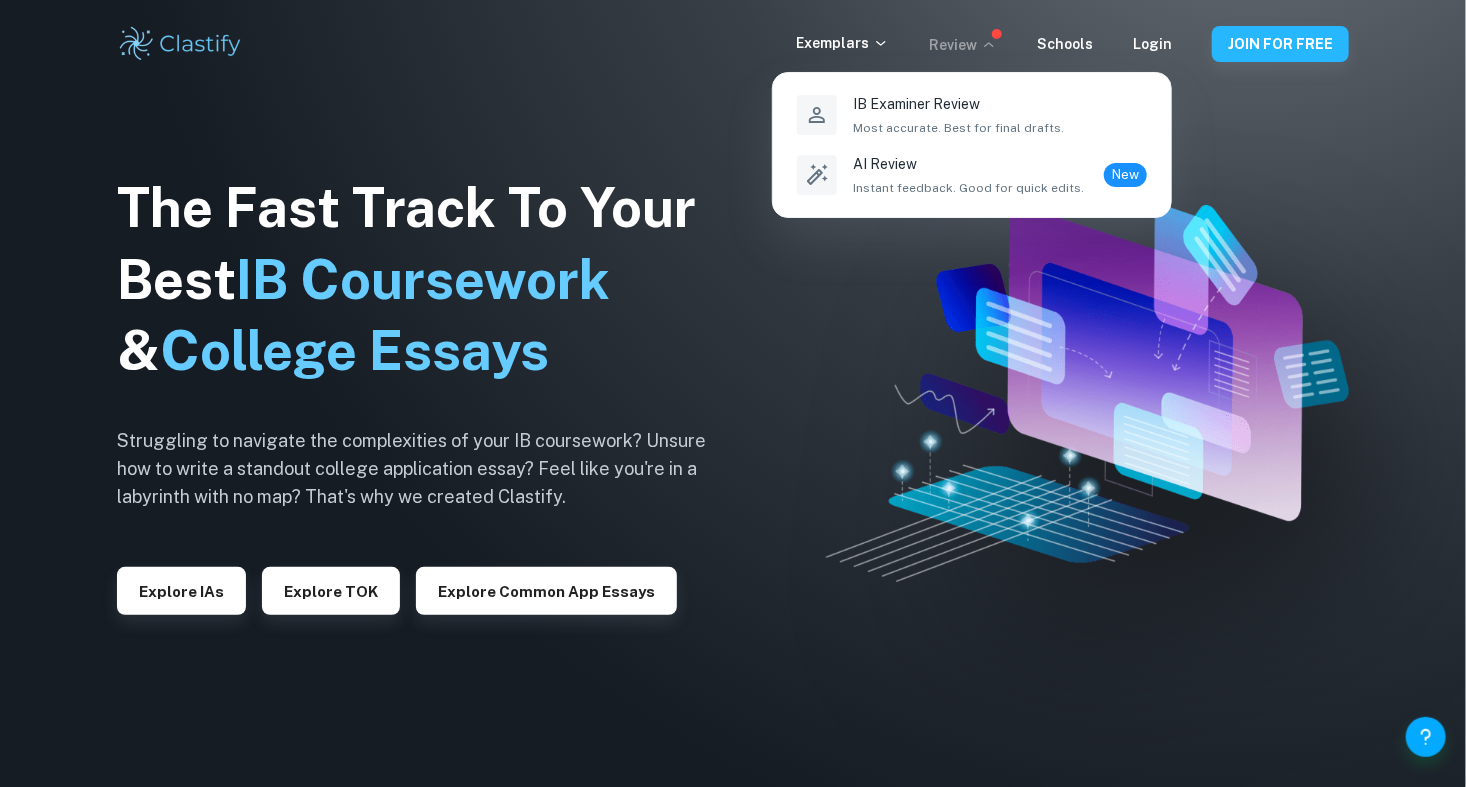 click at bounding box center [733, 393] 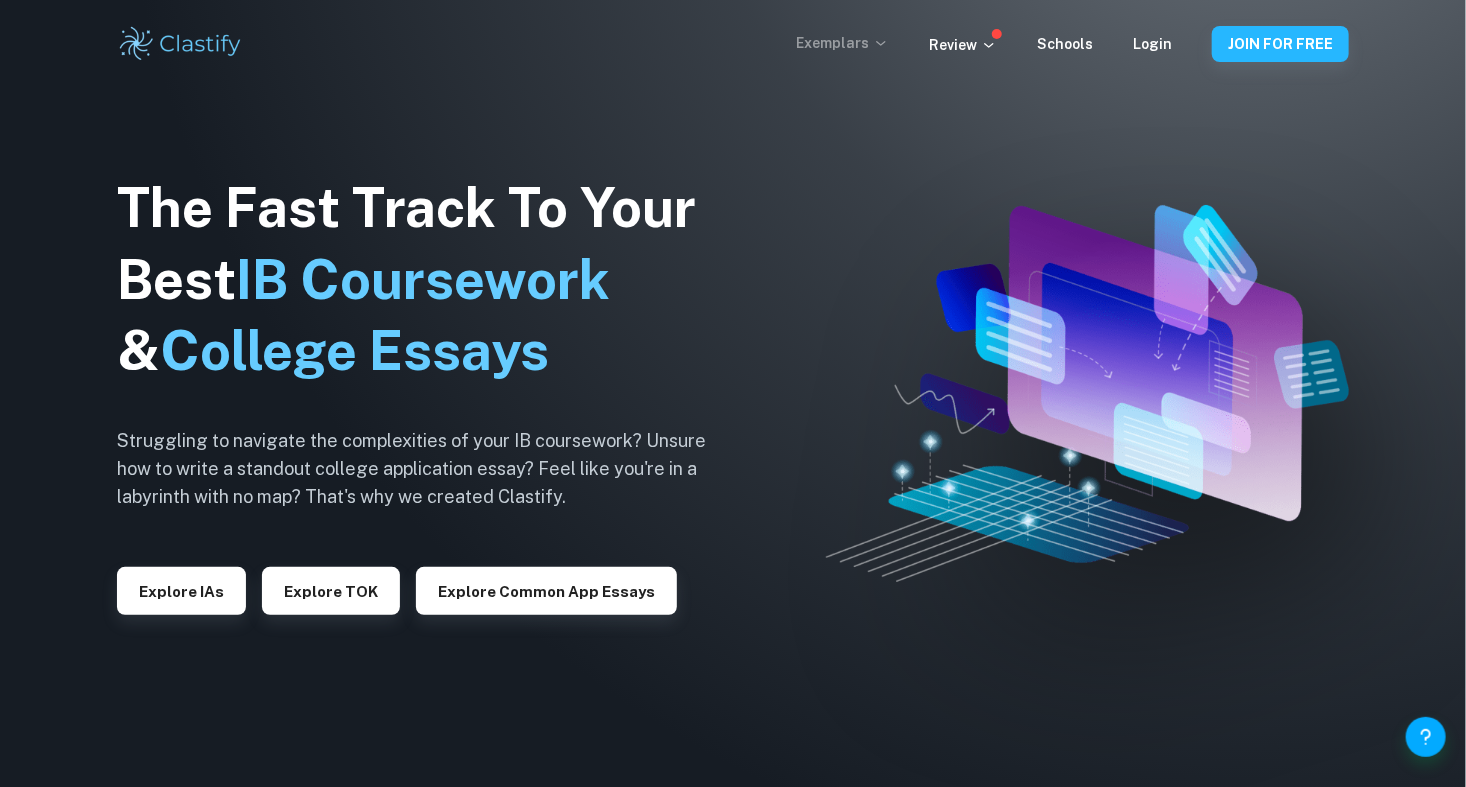 click on "Exemplars" at bounding box center [842, 43] 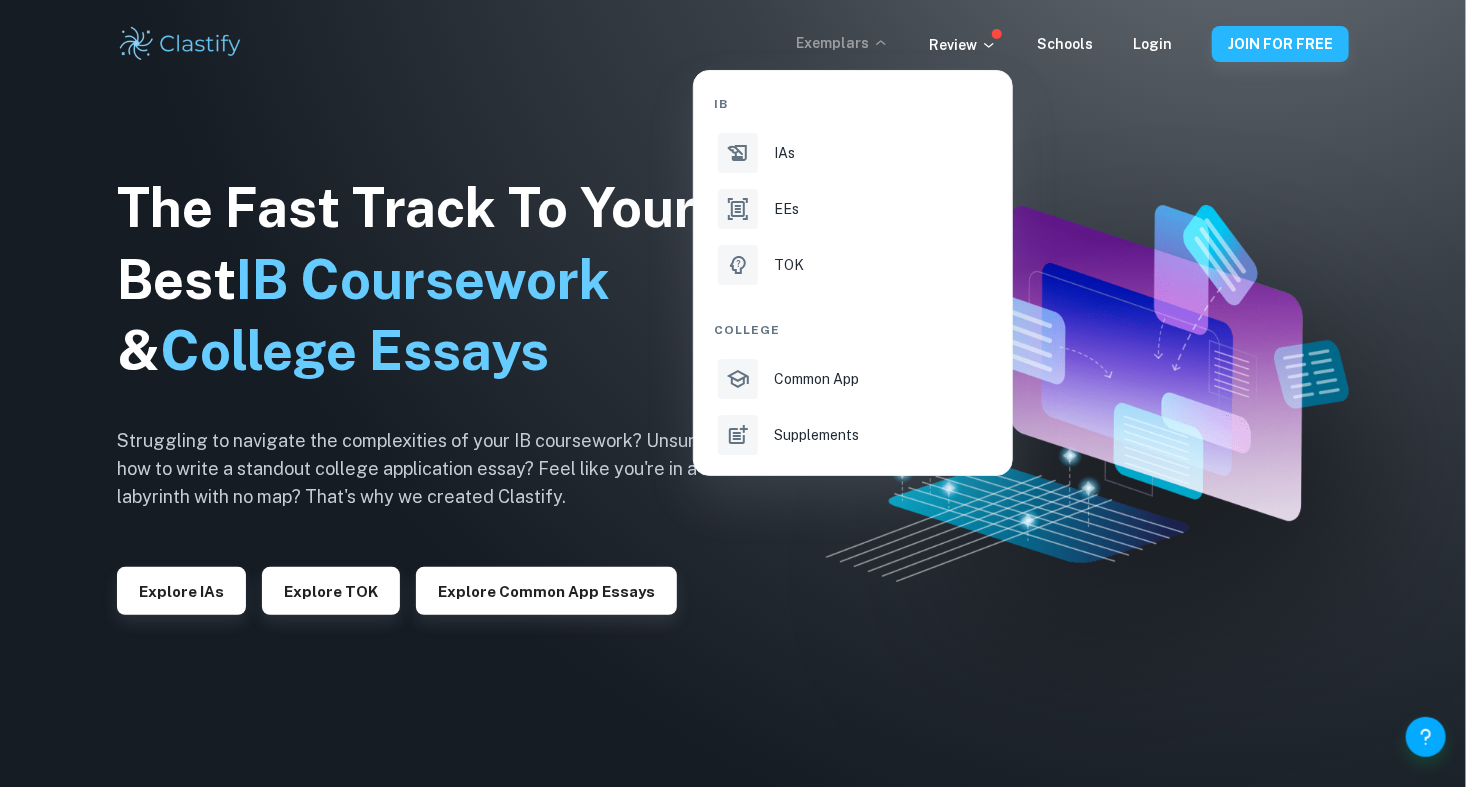 click at bounding box center [733, 393] 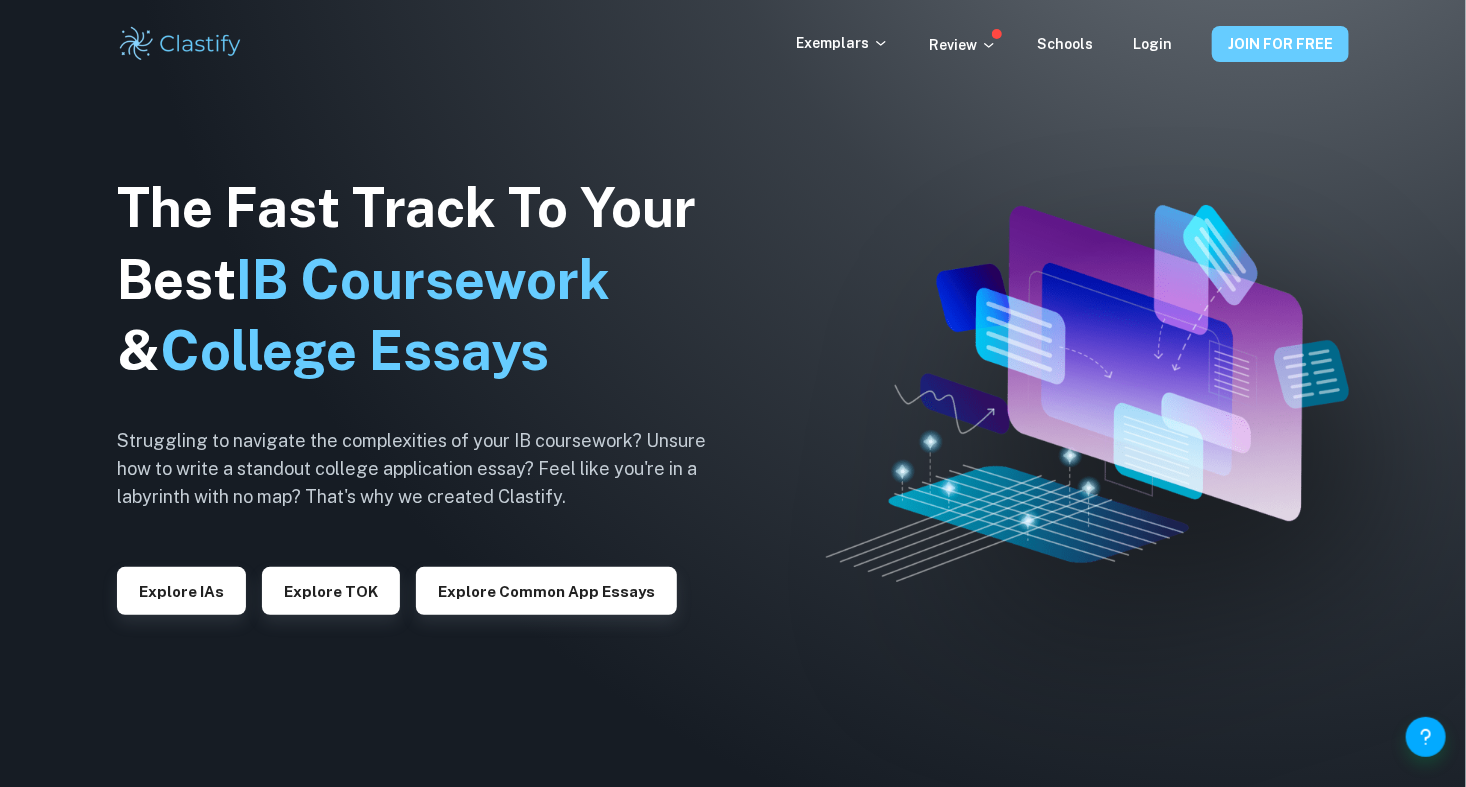click on "JOIN FOR FREE" at bounding box center [1280, 44] 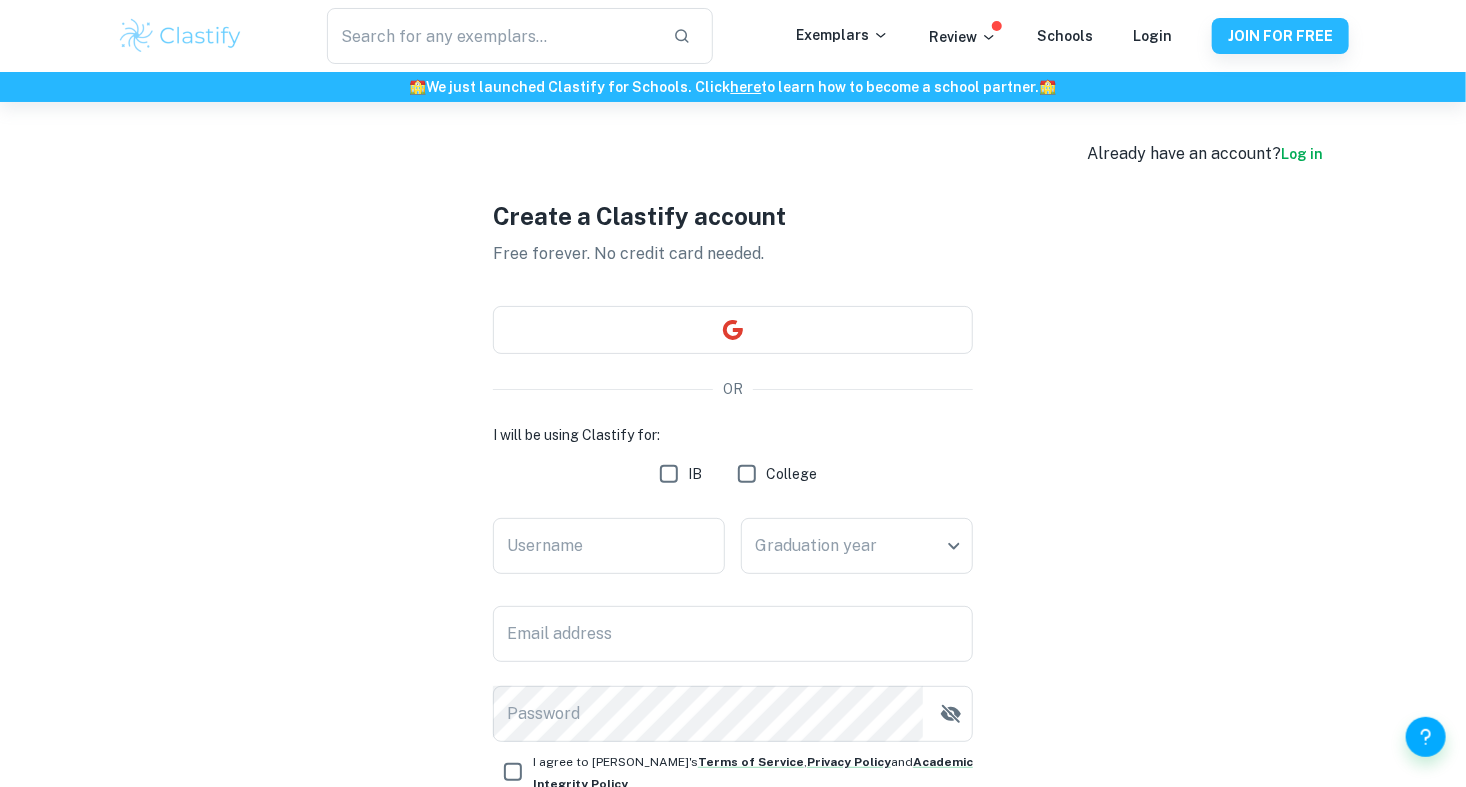 type 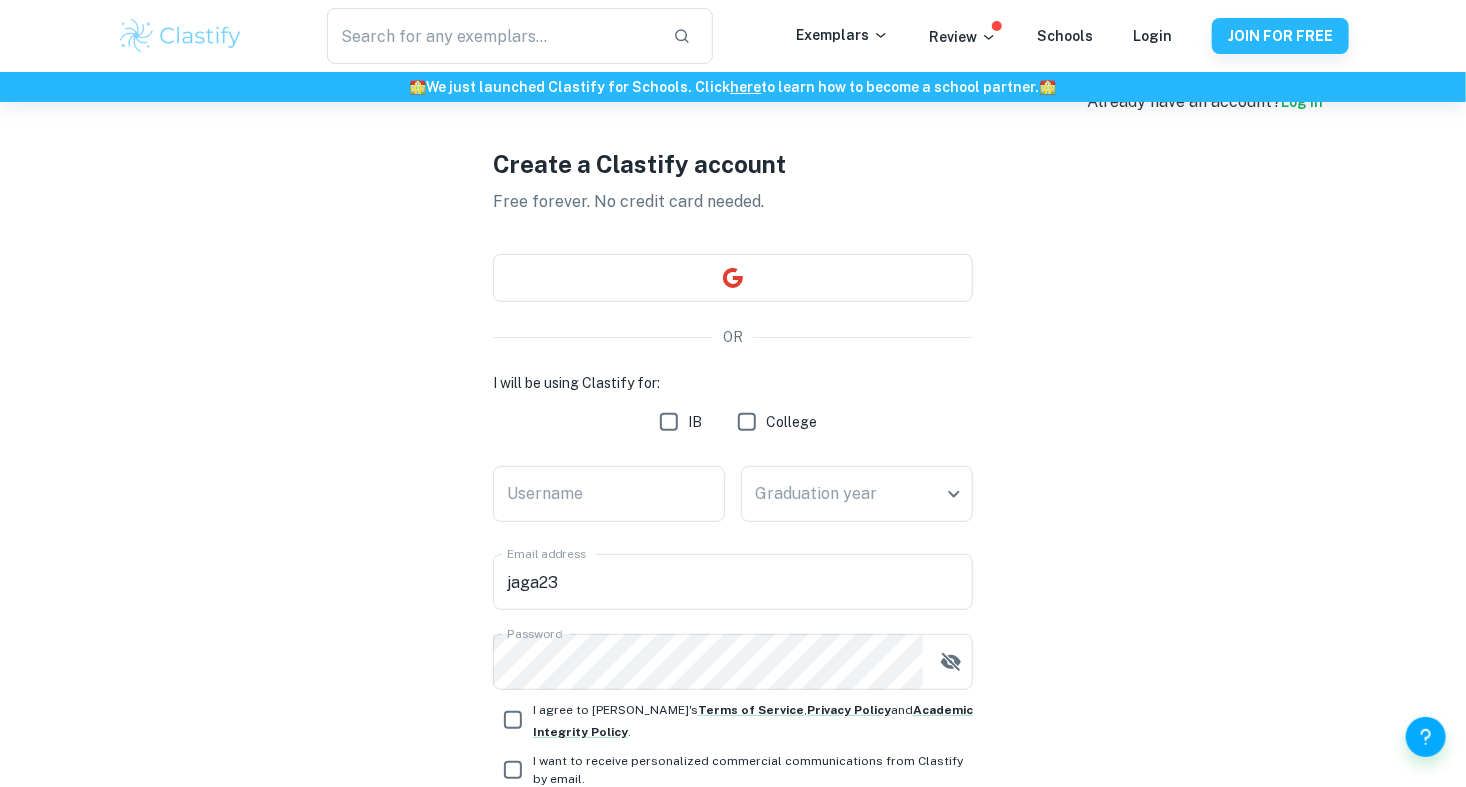 scroll, scrollTop: 207, scrollLeft: 0, axis: vertical 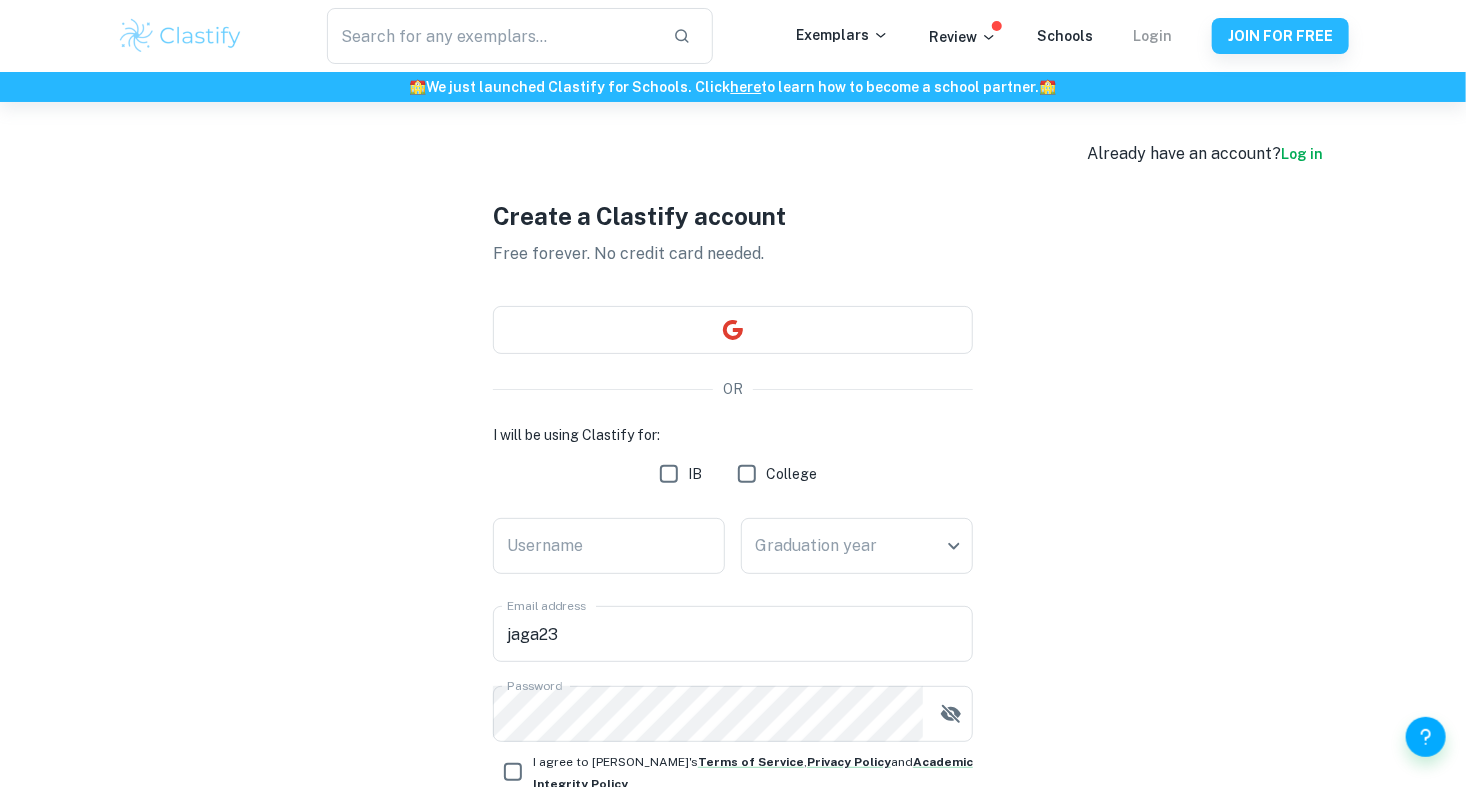 click on "Login" at bounding box center [1152, 36] 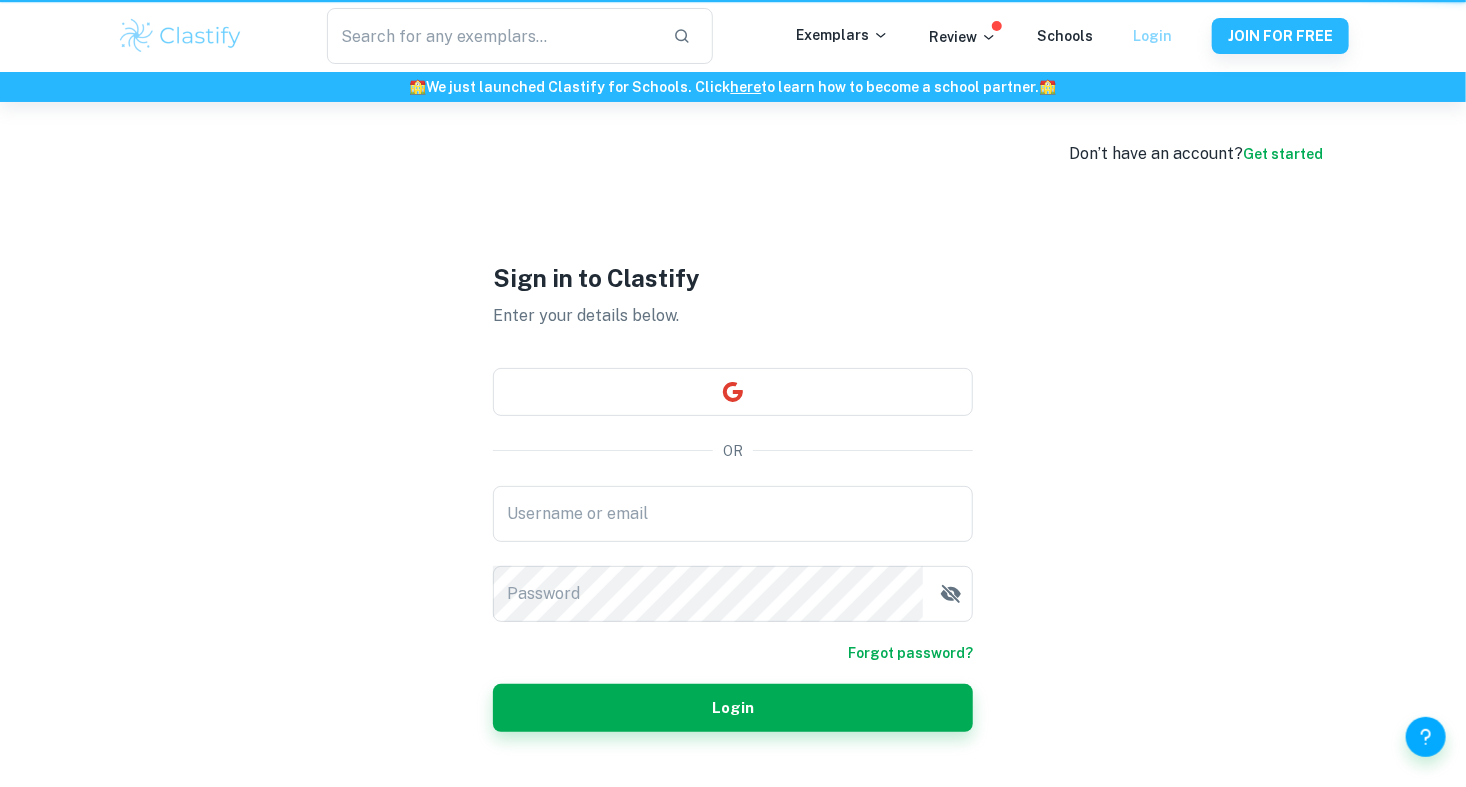 scroll, scrollTop: 0, scrollLeft: 0, axis: both 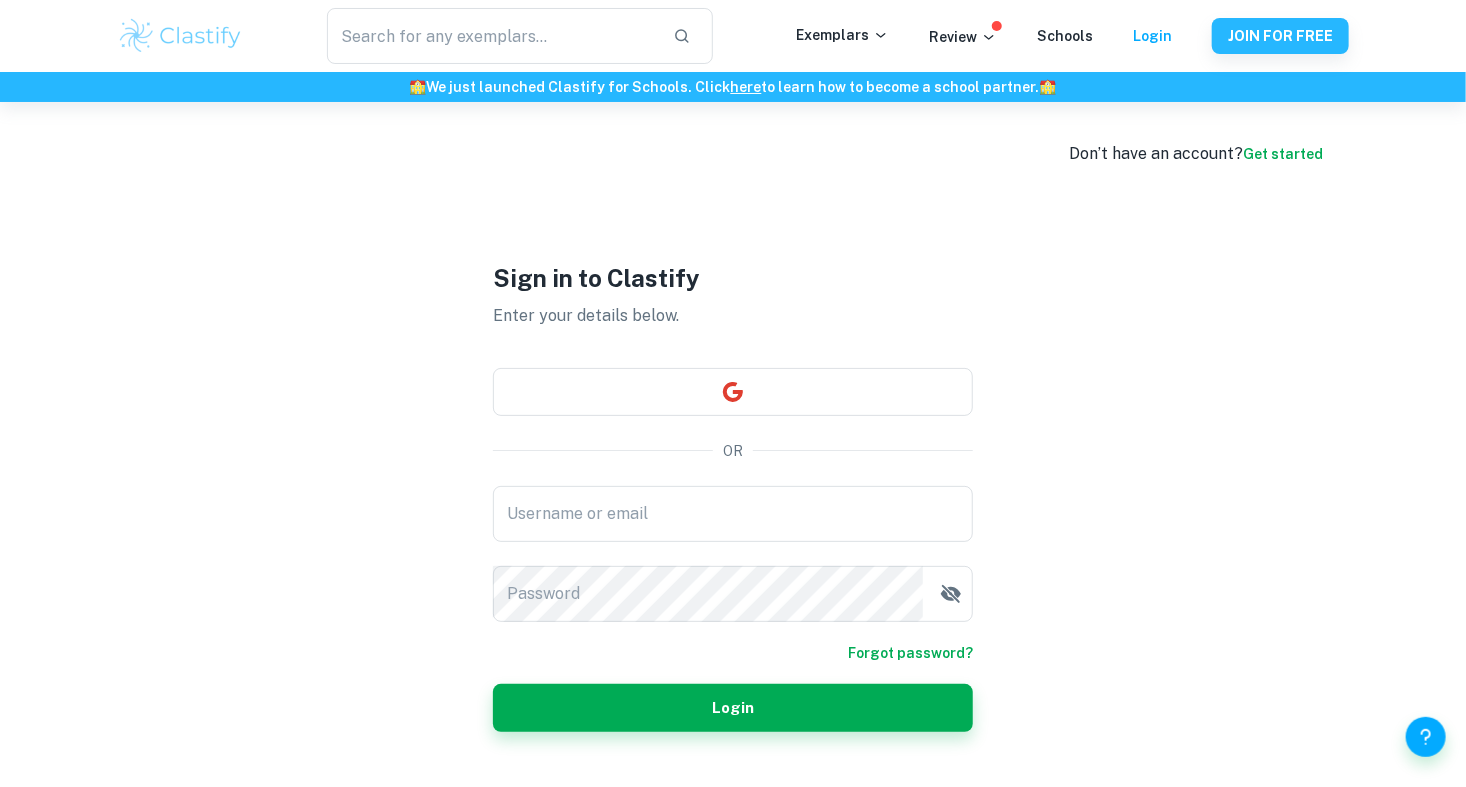 type on "jaga23" 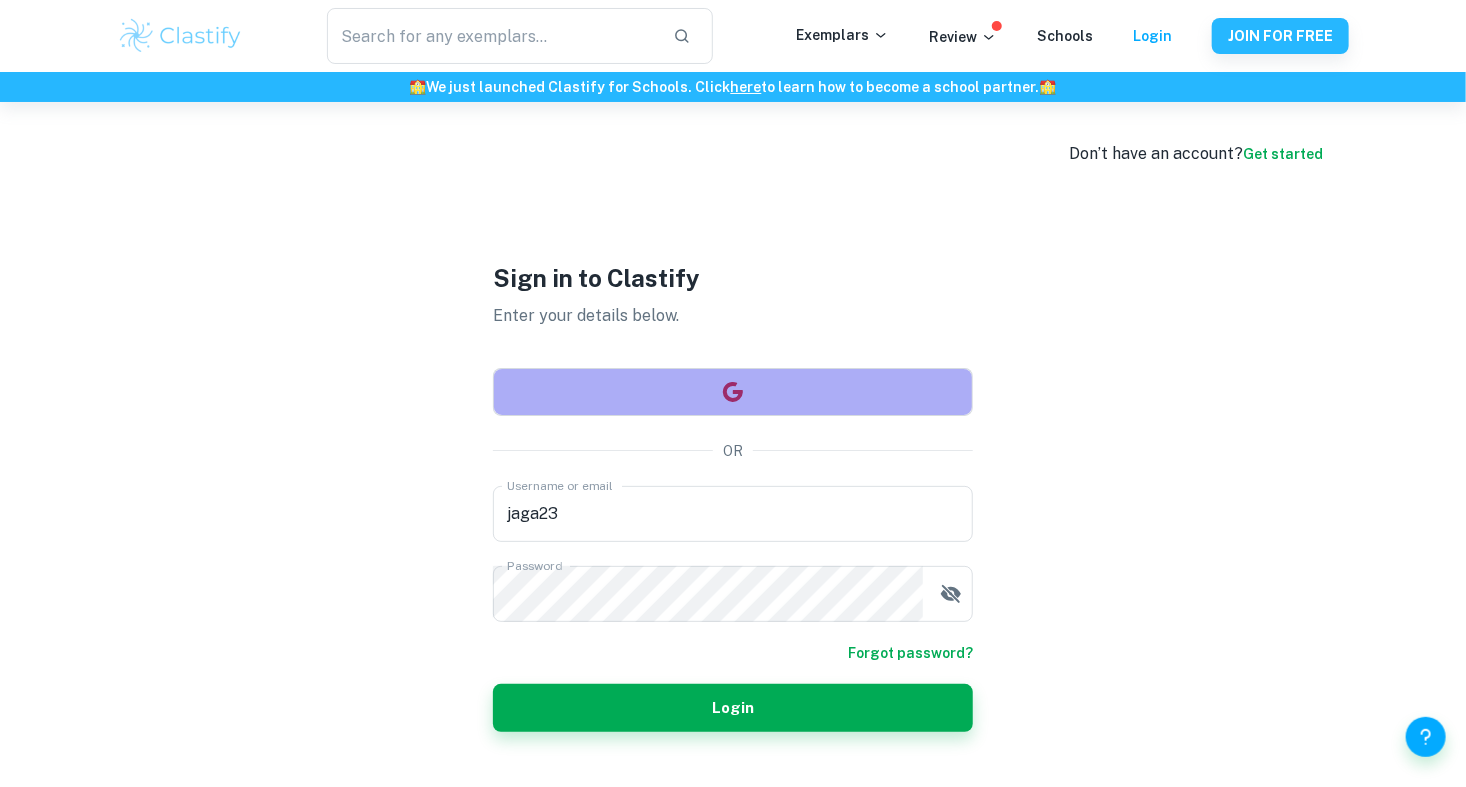 click at bounding box center (733, 392) 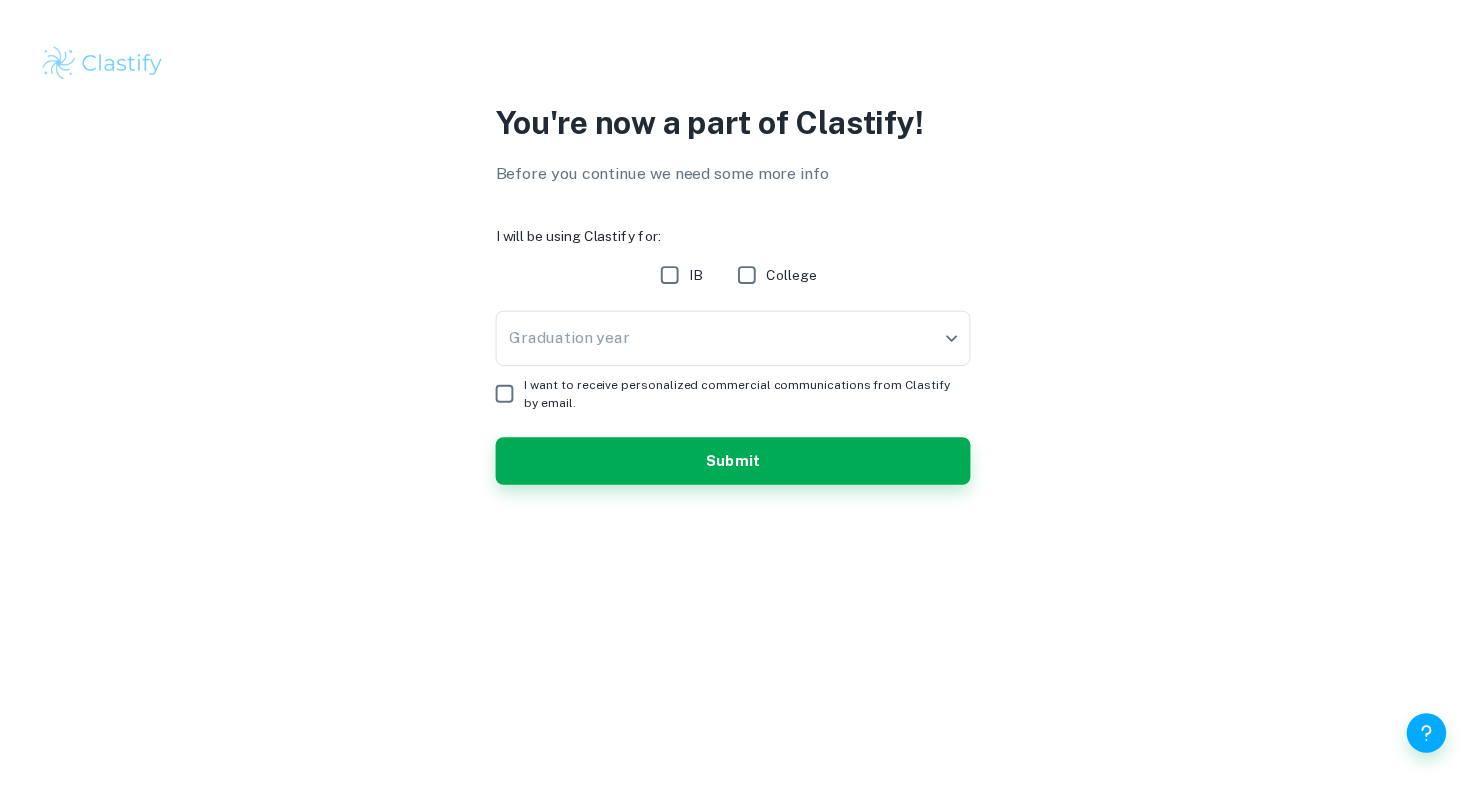 scroll, scrollTop: 0, scrollLeft: 0, axis: both 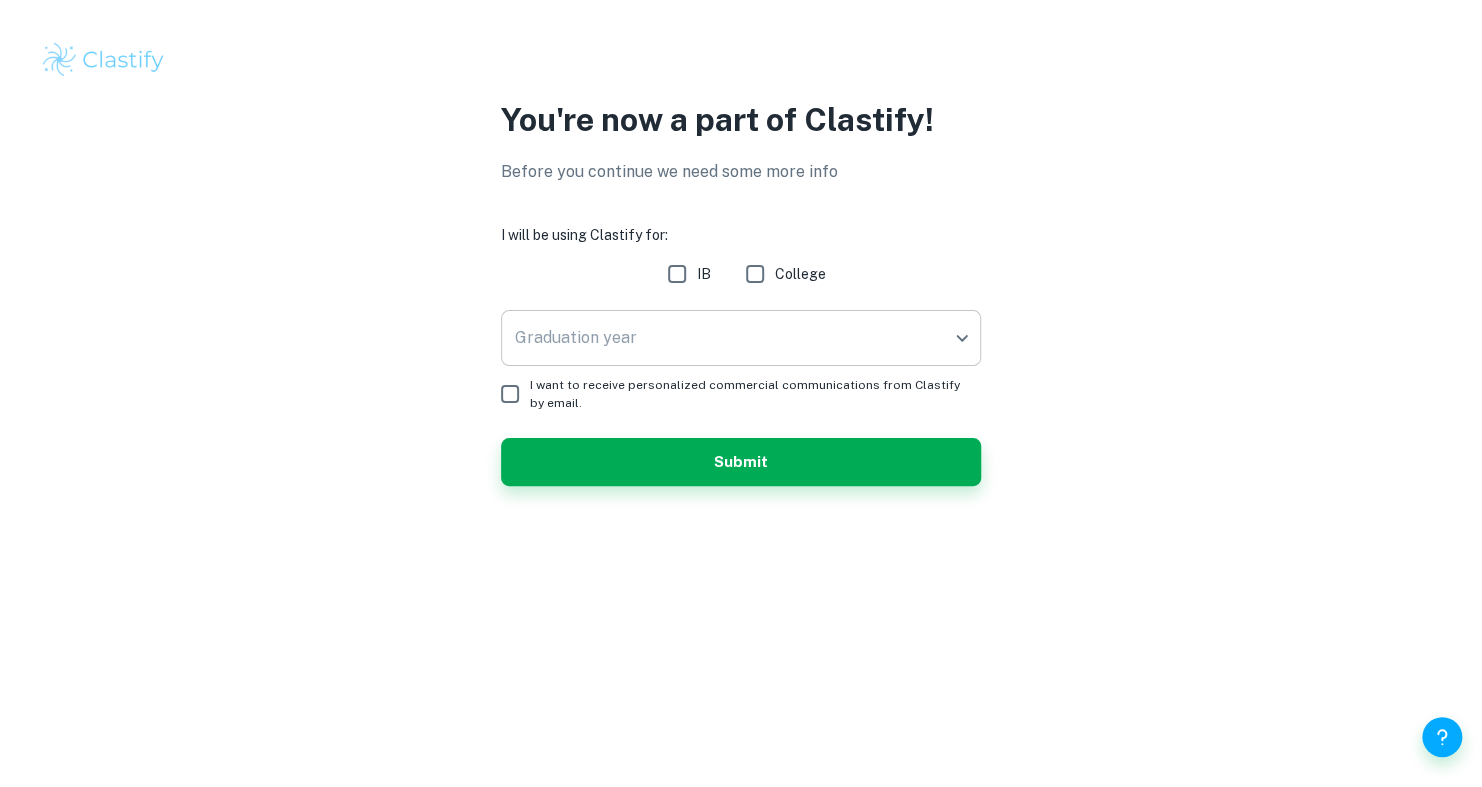 click on "We value your privacy We use cookies to enhance your browsing experience, serve personalised ads or content, and analyse our traffic. By clicking "Accept All", you consent to our use of cookies.   Cookie Policy Customise   Reject All   Accept All   Customise Consent Preferences   We use cookies to help you navigate efficiently and perform certain functions. You will find detailed information about all cookies under each consent category below. The cookies that are categorised as "Necessary" are stored on your browser as they are essential for enabling the basic functionalities of the site. ...  Show more For more information on how Google's third-party cookies operate and handle your data, see:   Google Privacy Policy Necessary Always Active Necessary cookies are required to enable the basic features of this site, such as providing secure log-in or adjusting your consent preferences. These cookies do not store any personally identifiable data. Functional Analytics Performance Advertisement Uncategorised" at bounding box center [741, 393] 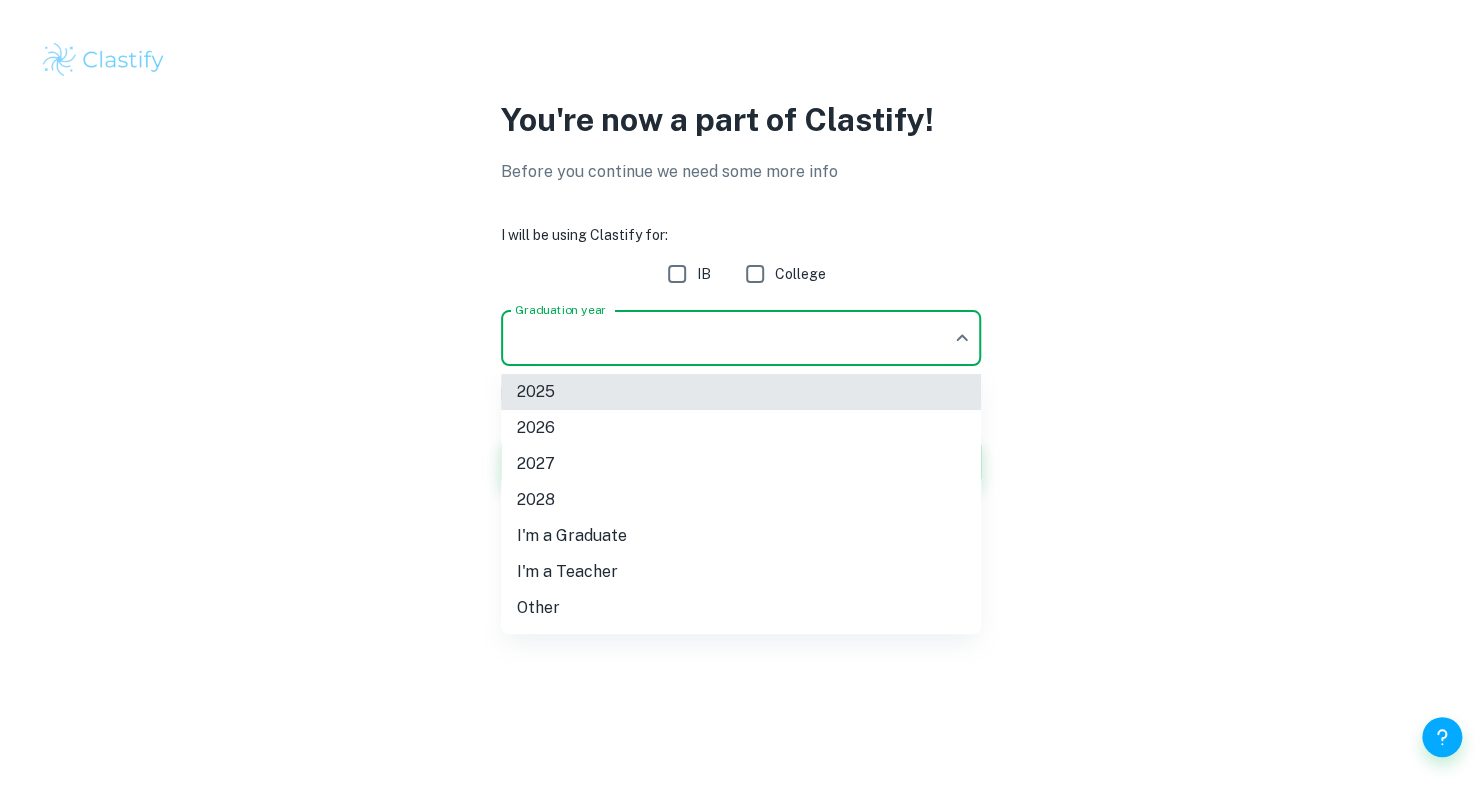 click on "I'm a Graduate" at bounding box center [741, 536] 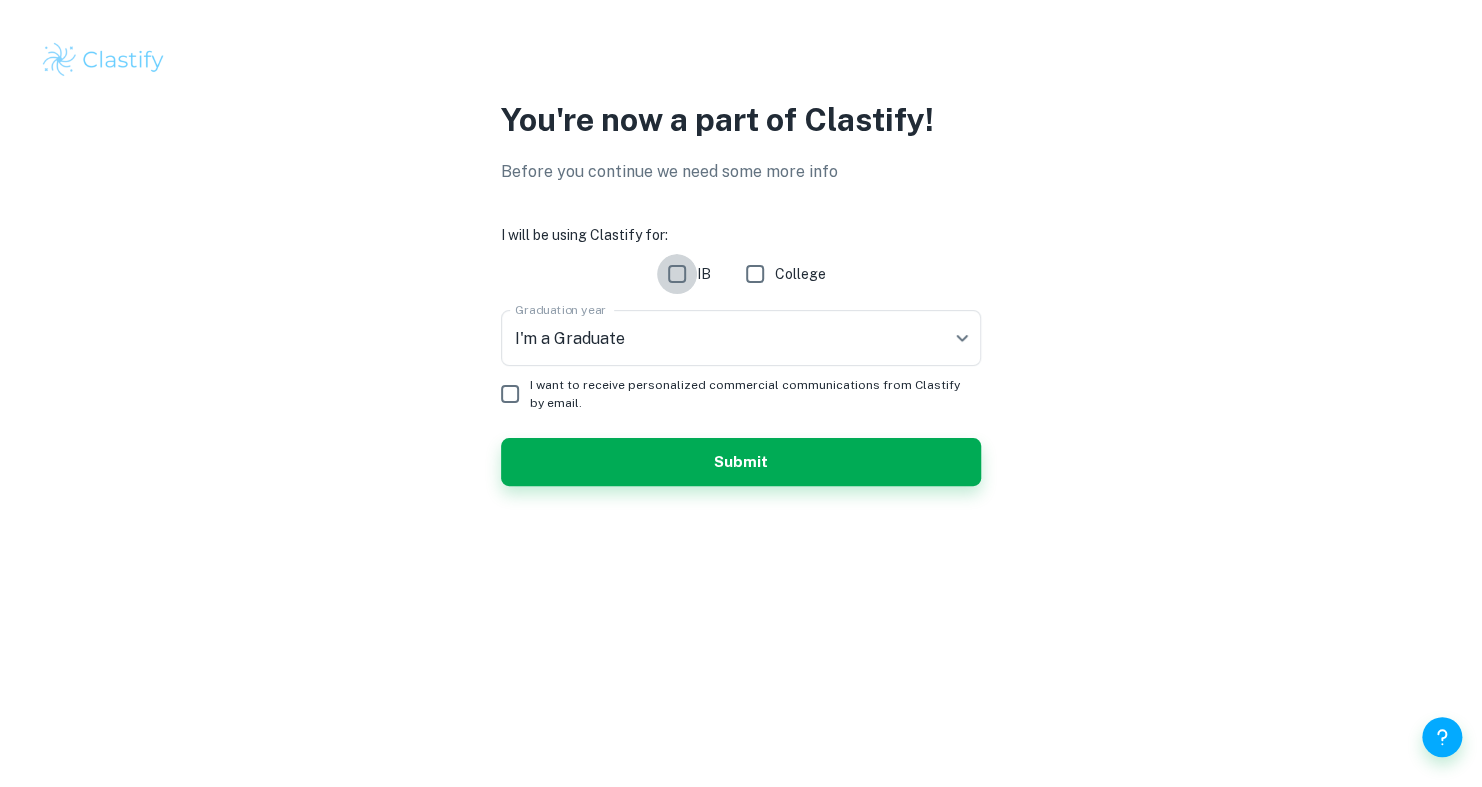 click on "IB" at bounding box center (677, 274) 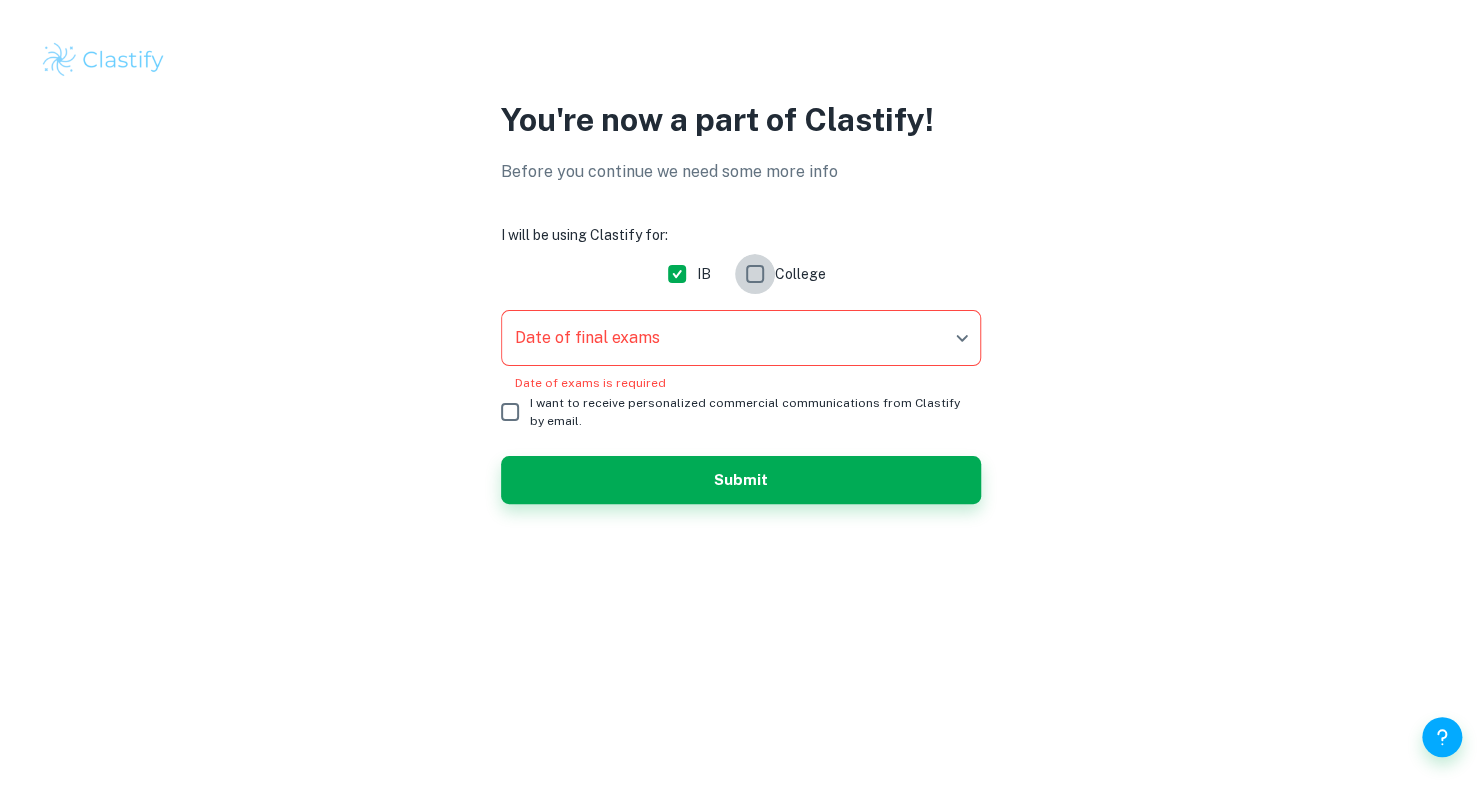 click on "College" at bounding box center [755, 274] 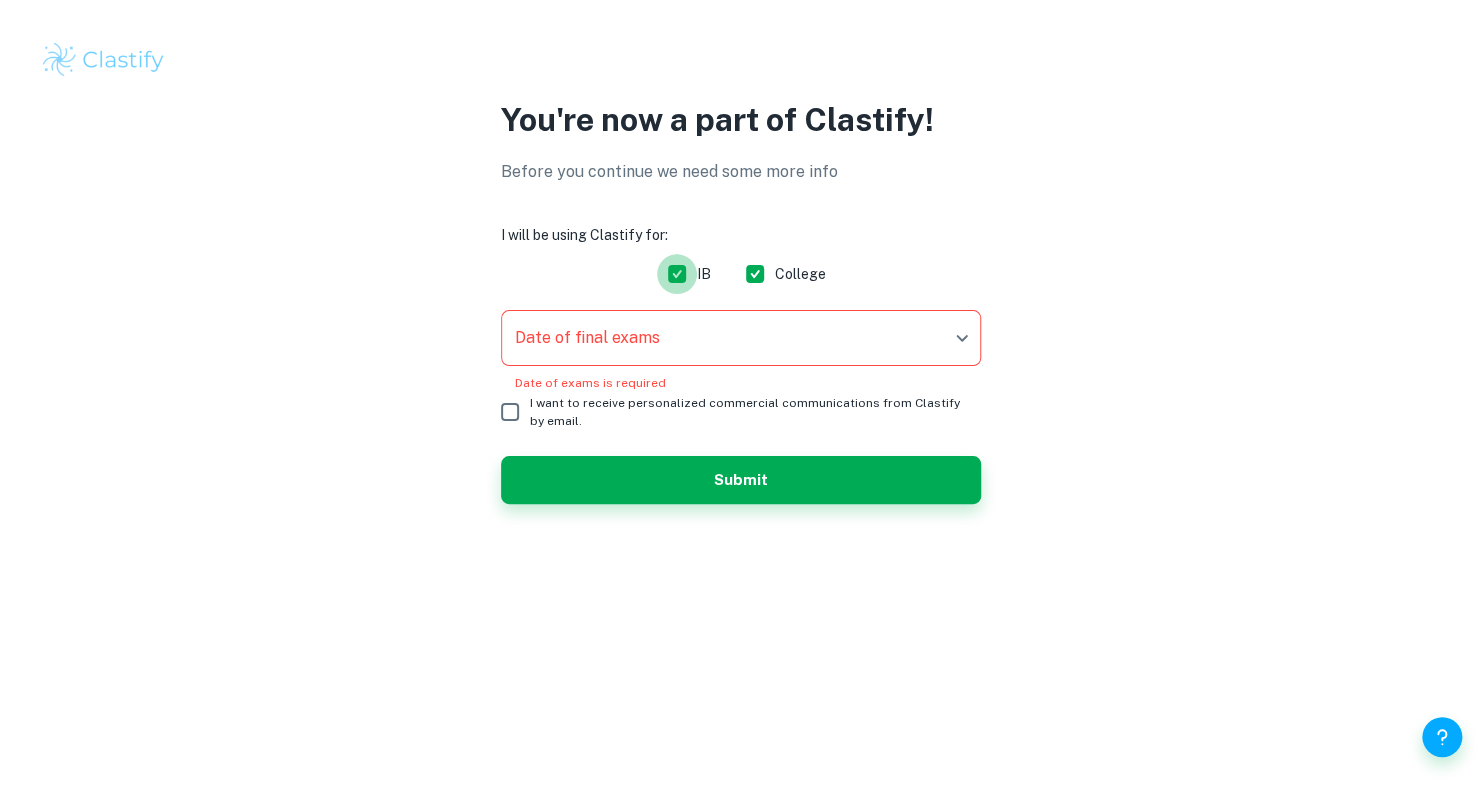 click on "IB" at bounding box center (677, 274) 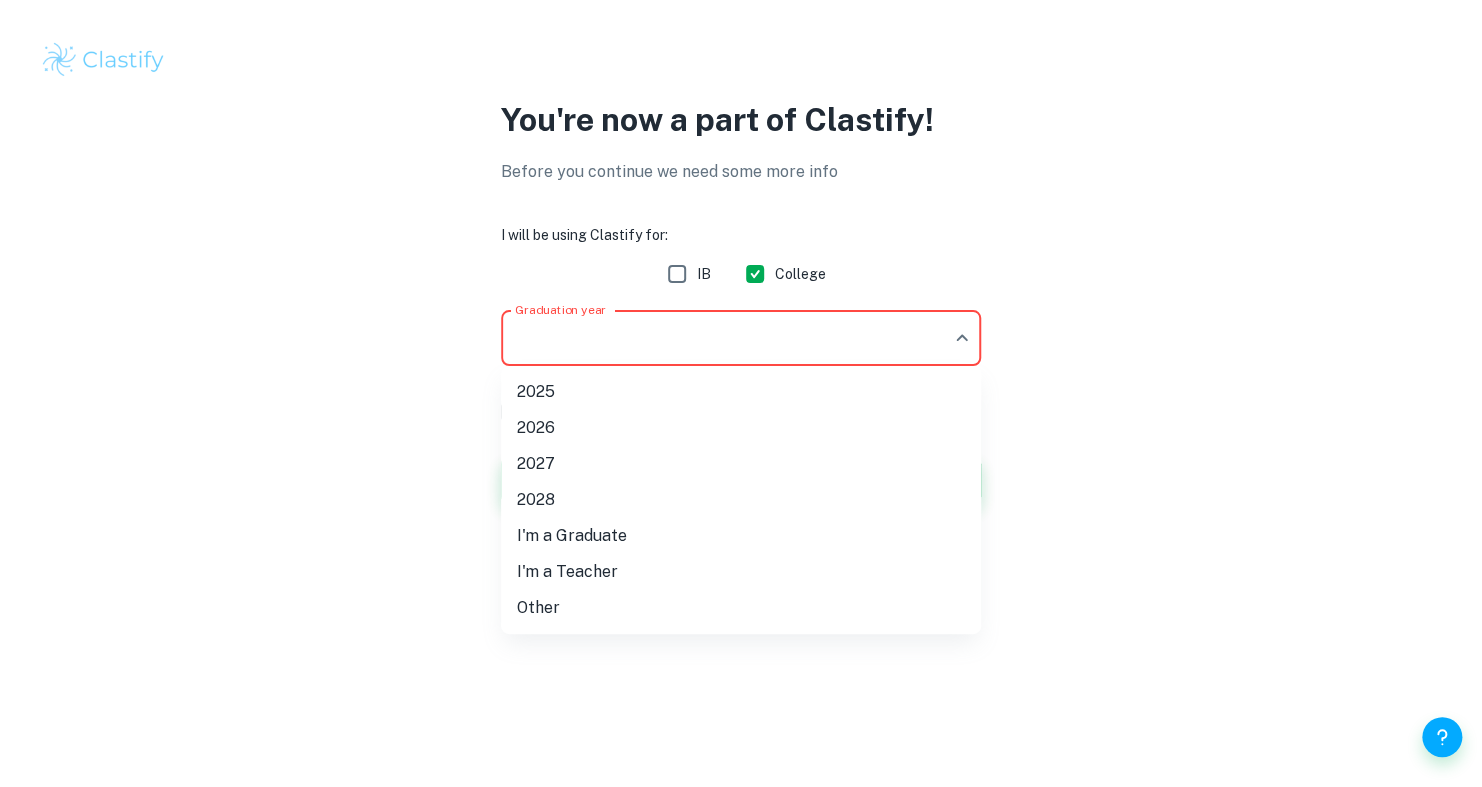 click on "We value your privacy We use cookies to enhance your browsing experience, serve personalised ads or content, and analyse our traffic. By clicking "Accept All", you consent to our use of cookies.   Cookie Policy Customise   Reject All   Accept All   Customise Consent Preferences   We use cookies to help you navigate efficiently and perform certain functions. You will find detailed information about all cookies under each consent category below. The cookies that are categorised as "Necessary" are stored on your browser as they are essential for enabling the basic functionalities of the site. ...  Show more For more information on how Google's third-party cookies operate and handle your data, see:   Google Privacy Policy Necessary Always Active Necessary cookies are required to enable the basic features of this site, such as providing secure log-in or adjusting your consent preferences. These cookies do not store any personally identifiable data. Functional Analytics Performance Advertisement Uncategorised" at bounding box center (741, 393) 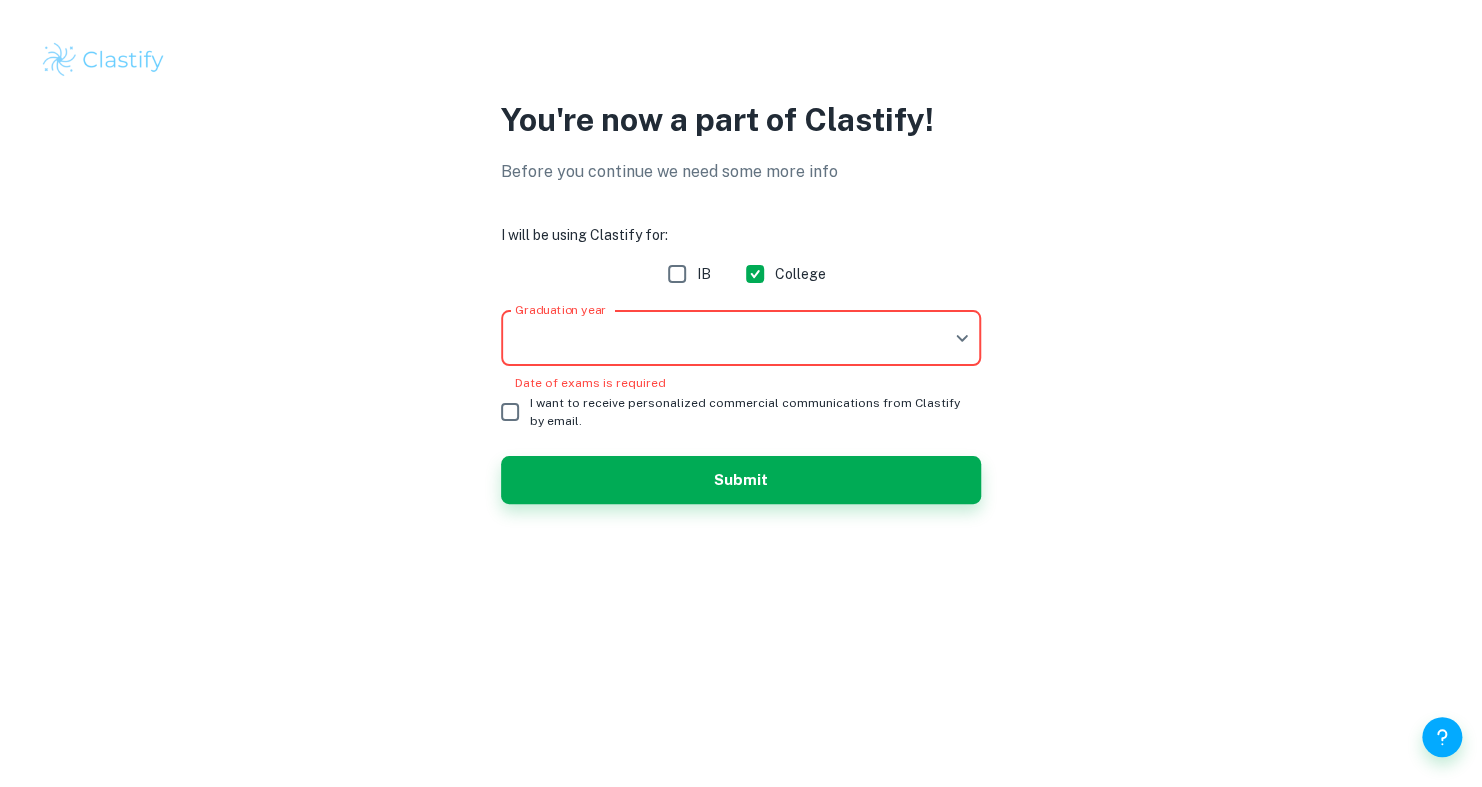 click on "IB" at bounding box center [677, 274] 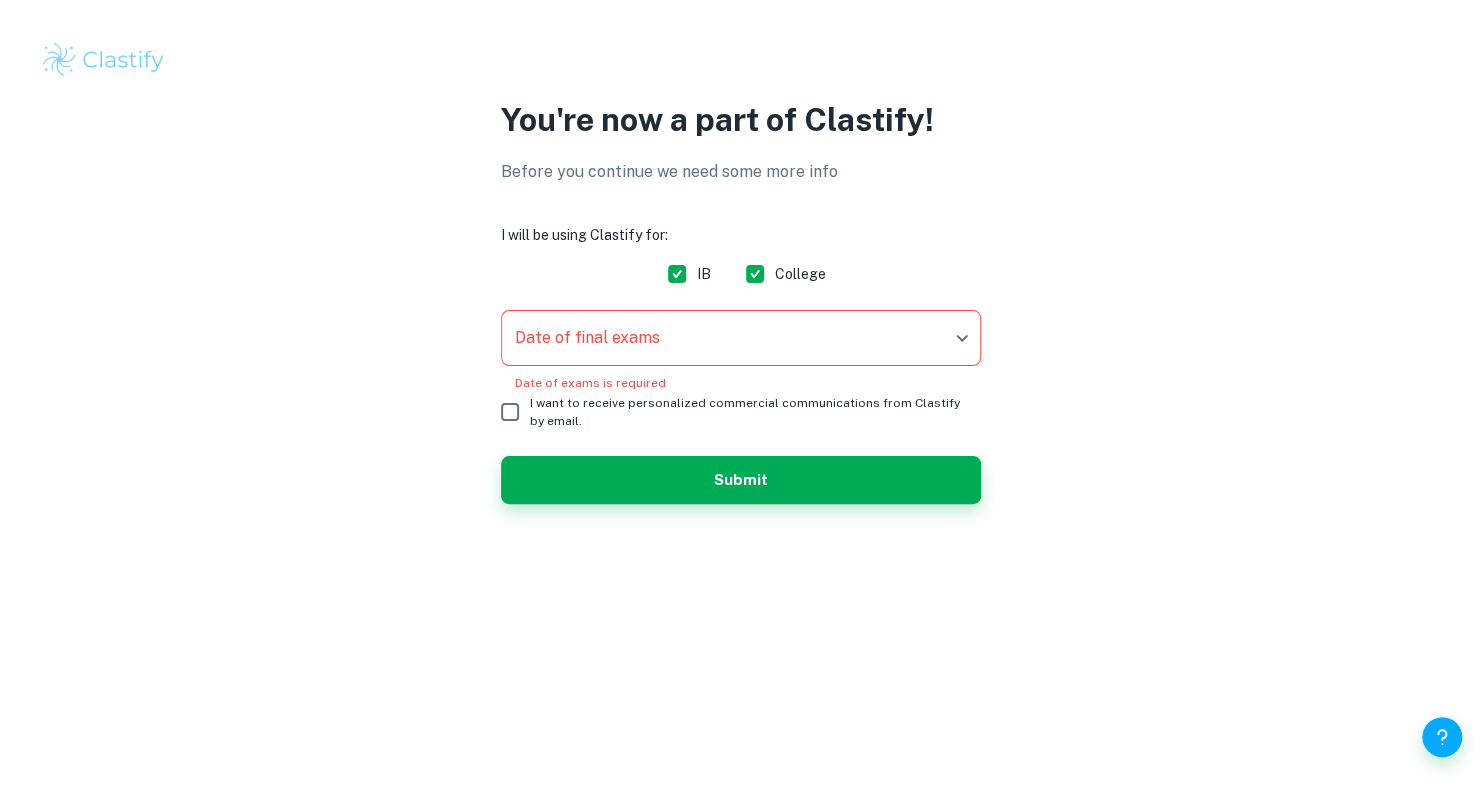 click on "We value your privacy We use cookies to enhance your browsing experience, serve personalised ads or content, and analyse our traffic. By clicking "Accept All", you consent to our use of cookies.   Cookie Policy Customise   Reject All   Accept All   Customise Consent Preferences   We use cookies to help you navigate efficiently and perform certain functions. You will find detailed information about all cookies under each consent category below. The cookies that are categorised as "Necessary" are stored on your browser as they are essential for enabling the basic functionalities of the site. ...  Show more For more information on how Google's third-party cookies operate and handle your data, see:   Google Privacy Policy Necessary Always Active Necessary cookies are required to enable the basic features of this site, such as providing secure log-in or adjusting your consent preferences. These cookies do not store any personally identifiable data. Functional Analytics Performance Advertisement Uncategorised" at bounding box center (741, 393) 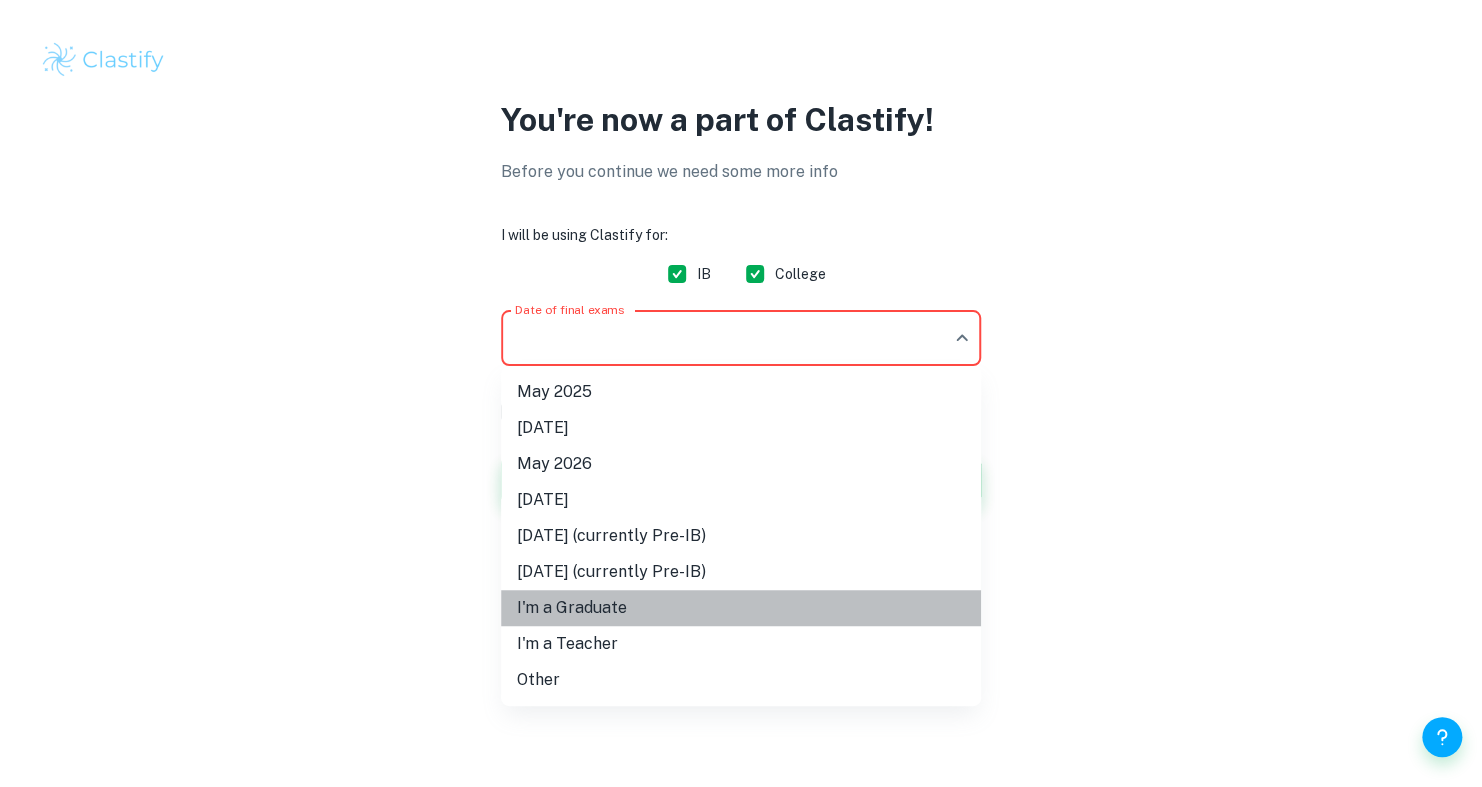 click on "I'm a Graduate" at bounding box center (741, 608) 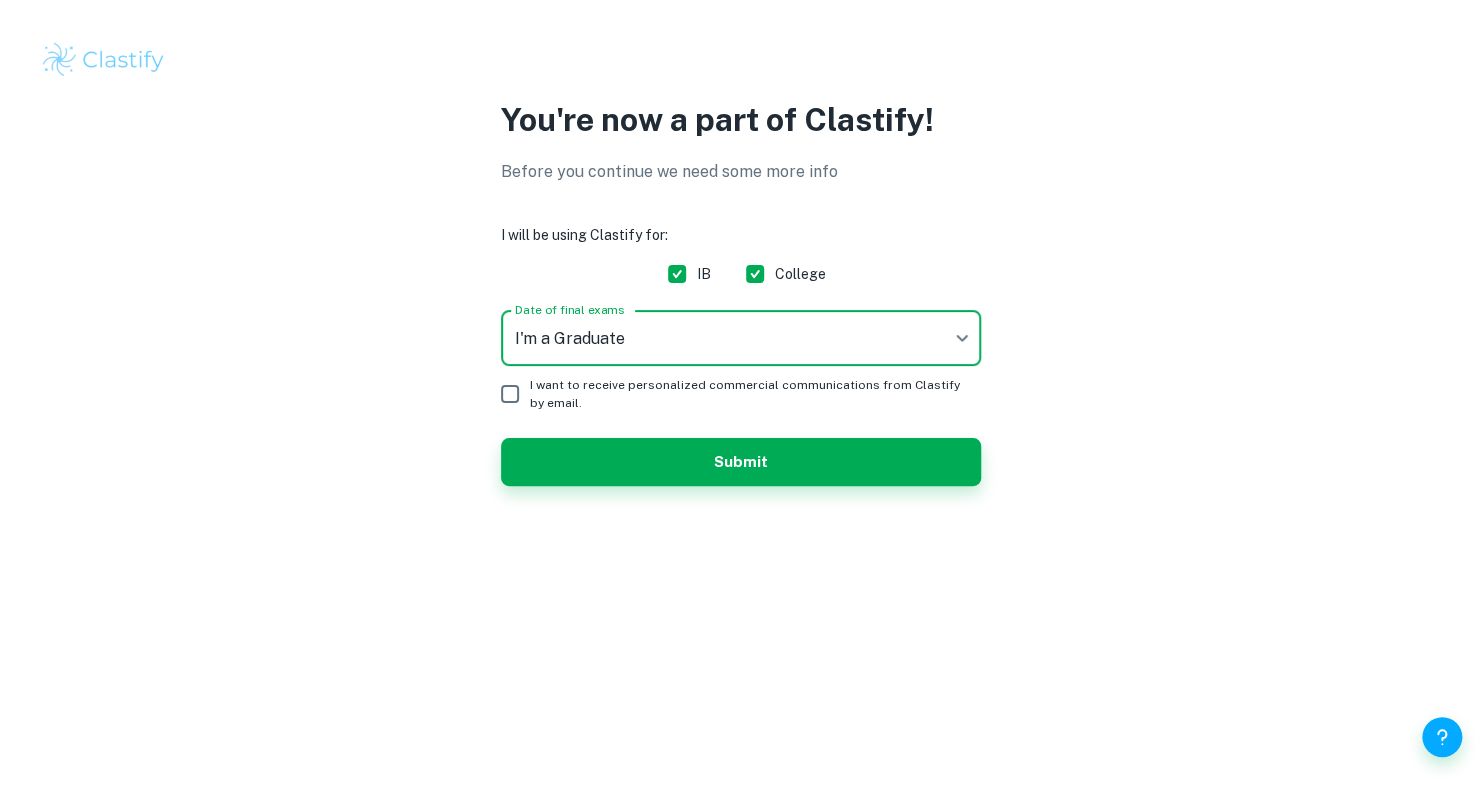 click on "I want to receive personalized commercial communications from Clastify by email." at bounding box center [510, 394] 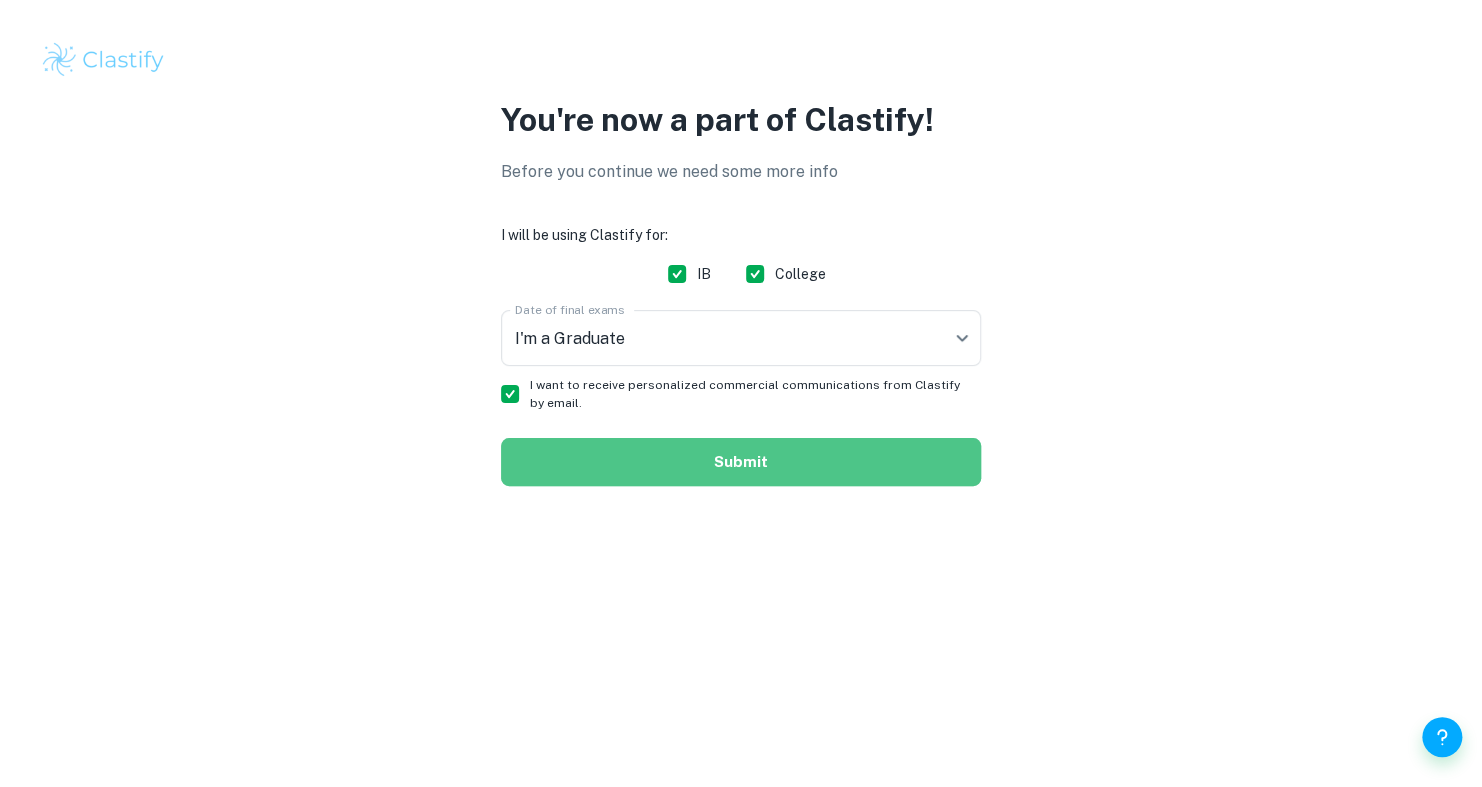 click on "Submit" at bounding box center [741, 462] 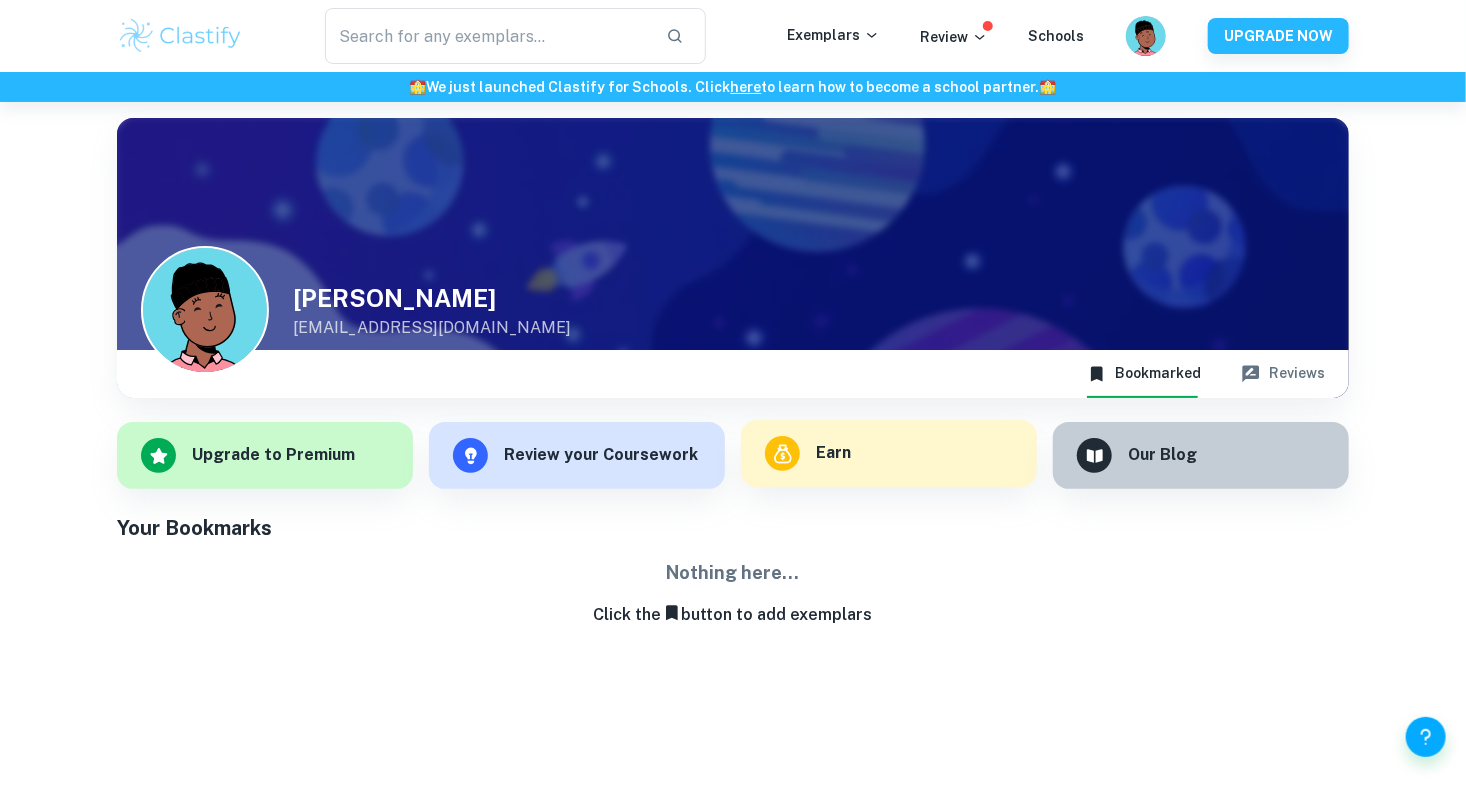 click on "Earn" at bounding box center (889, 453) 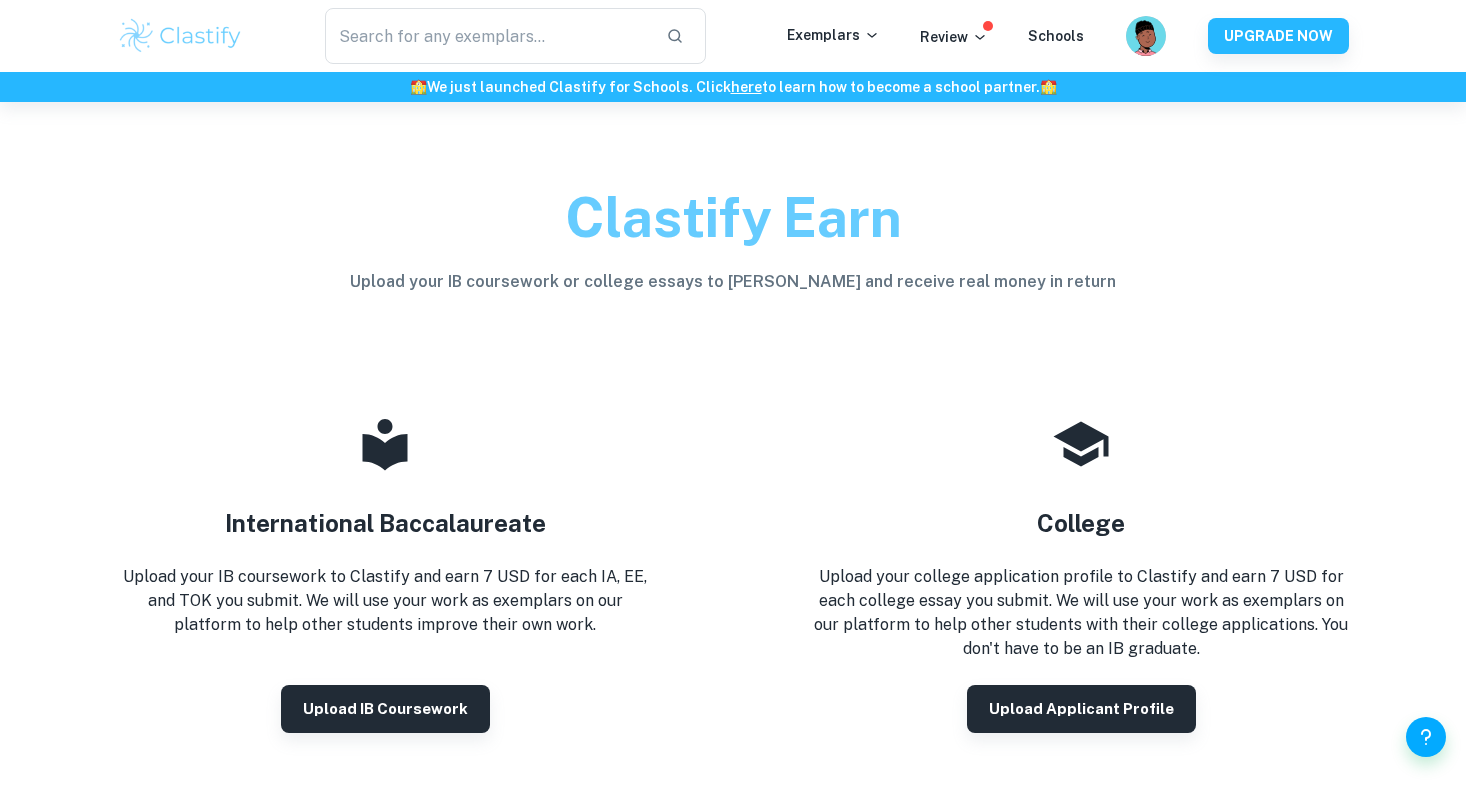 scroll, scrollTop: 232, scrollLeft: 0, axis: vertical 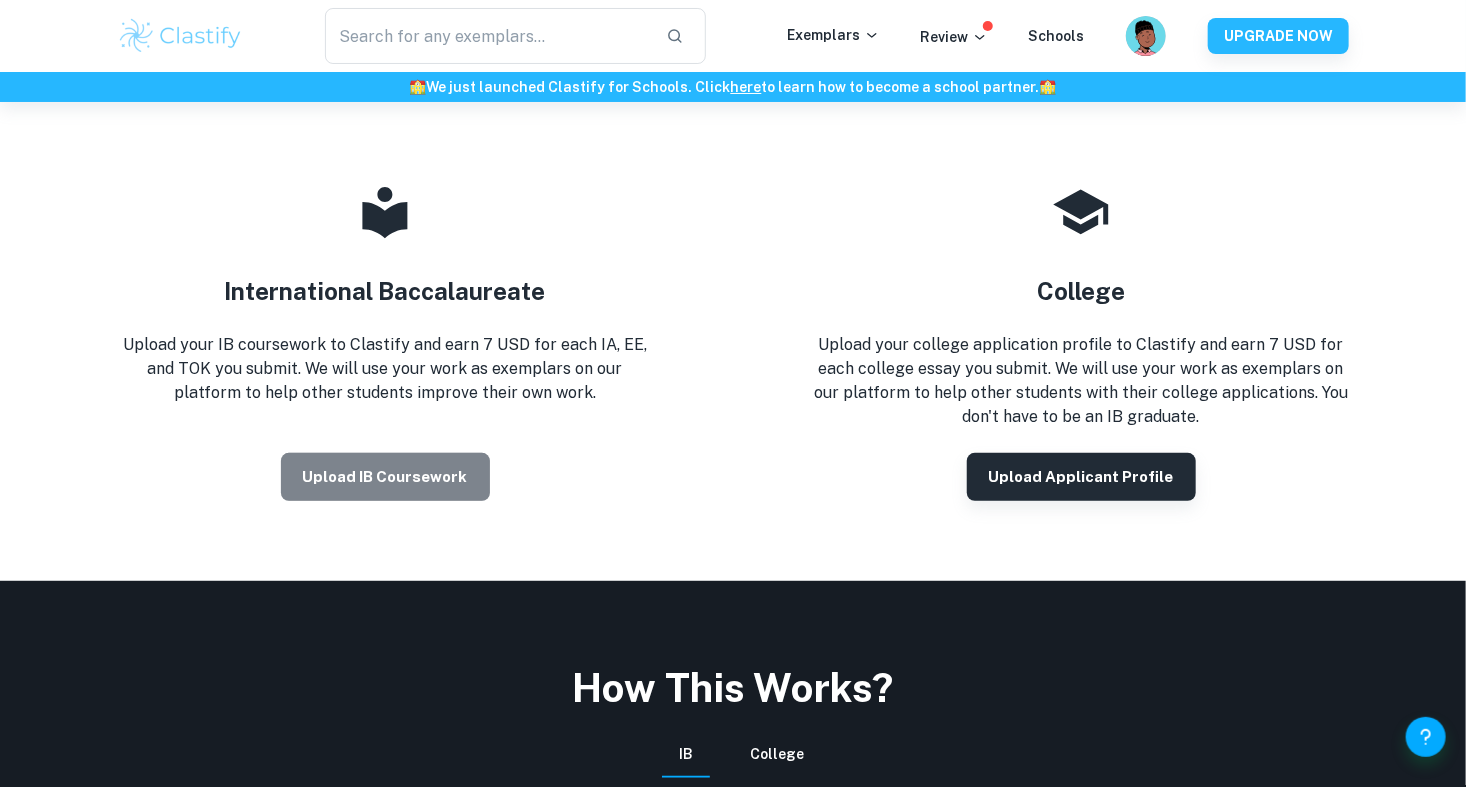 click on "Upload IB coursework" at bounding box center (385, 477) 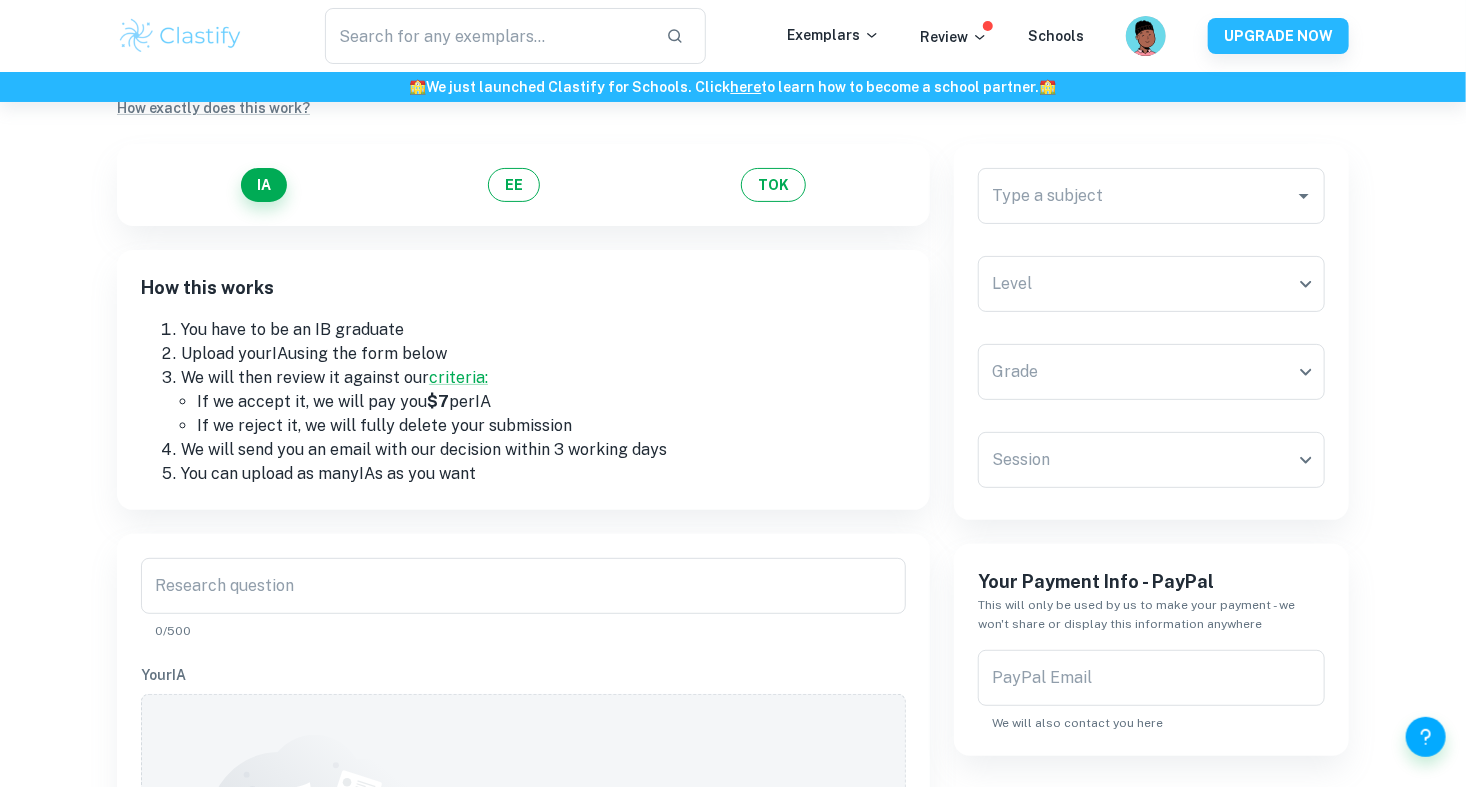 scroll, scrollTop: 107, scrollLeft: 0, axis: vertical 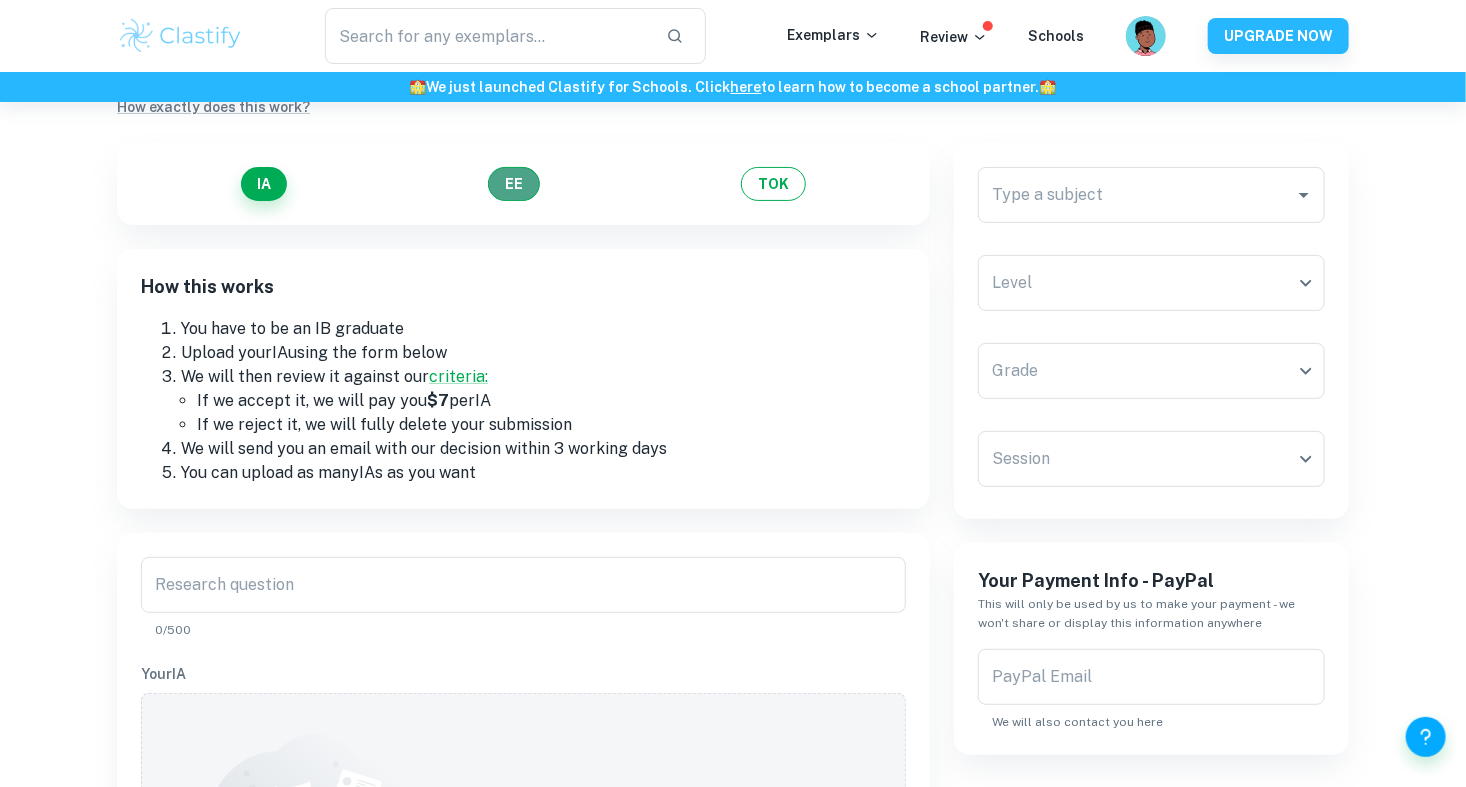 click on "EE" at bounding box center [514, 184] 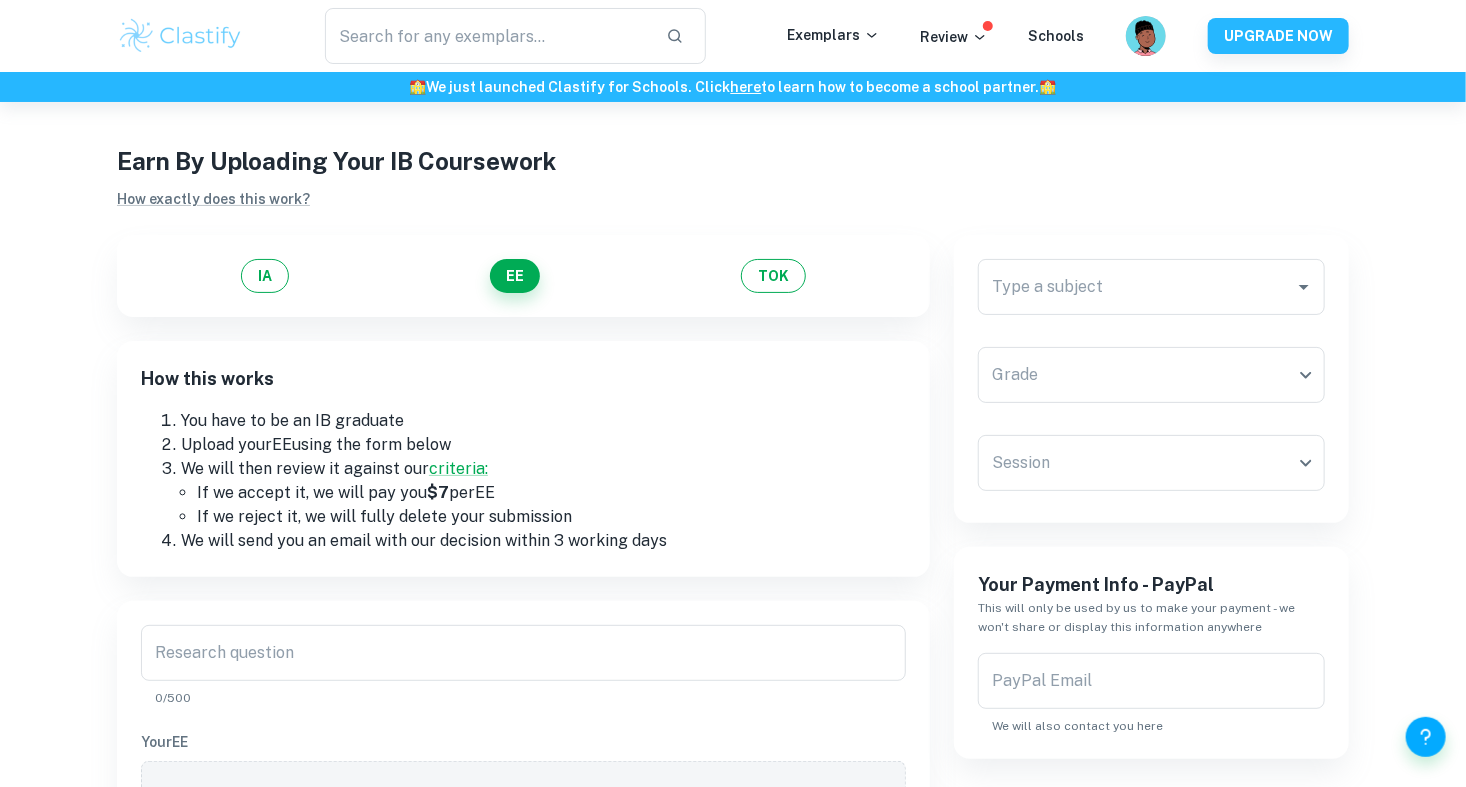 scroll, scrollTop: 11, scrollLeft: 0, axis: vertical 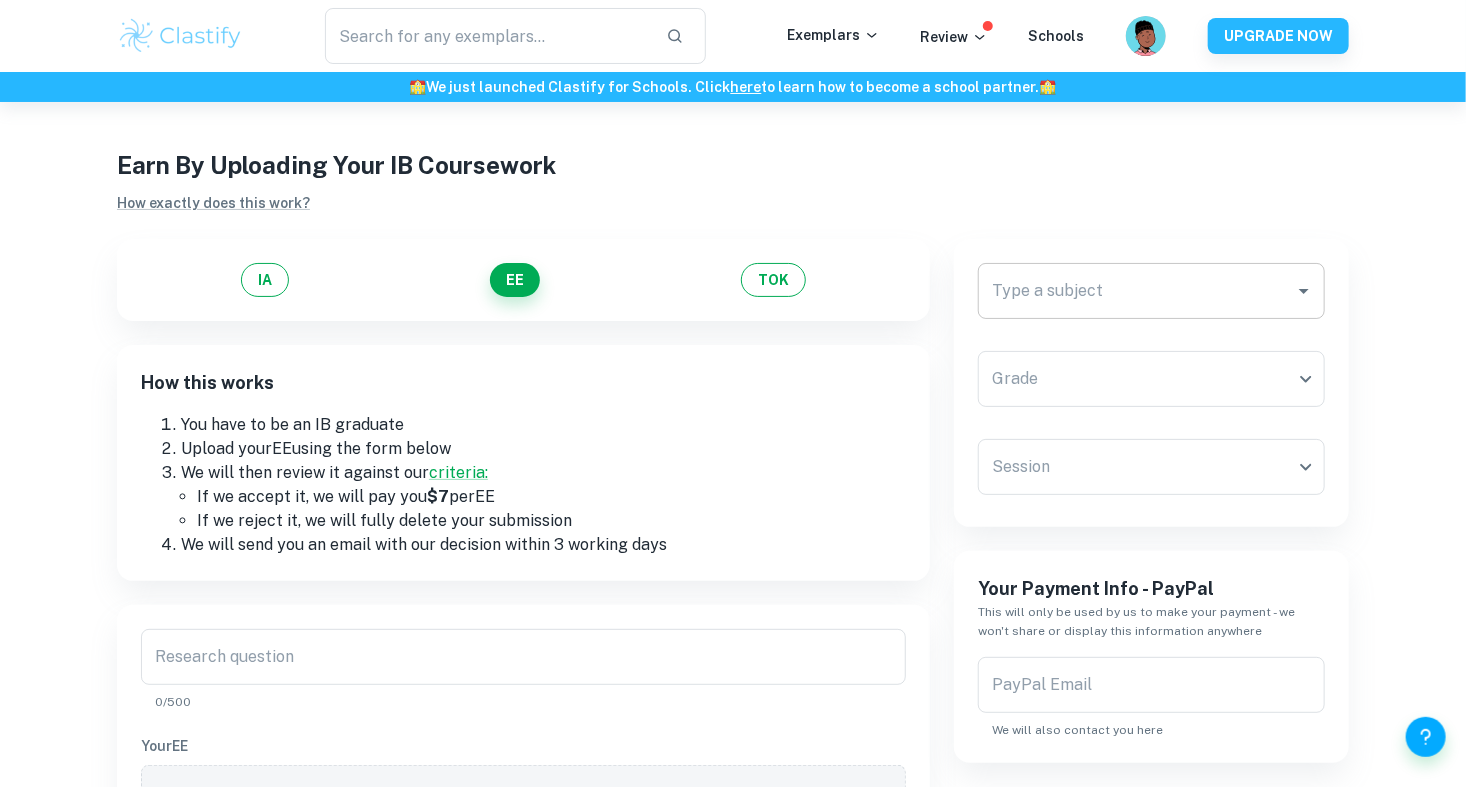 click on "Type a subject" at bounding box center (1136, 291) 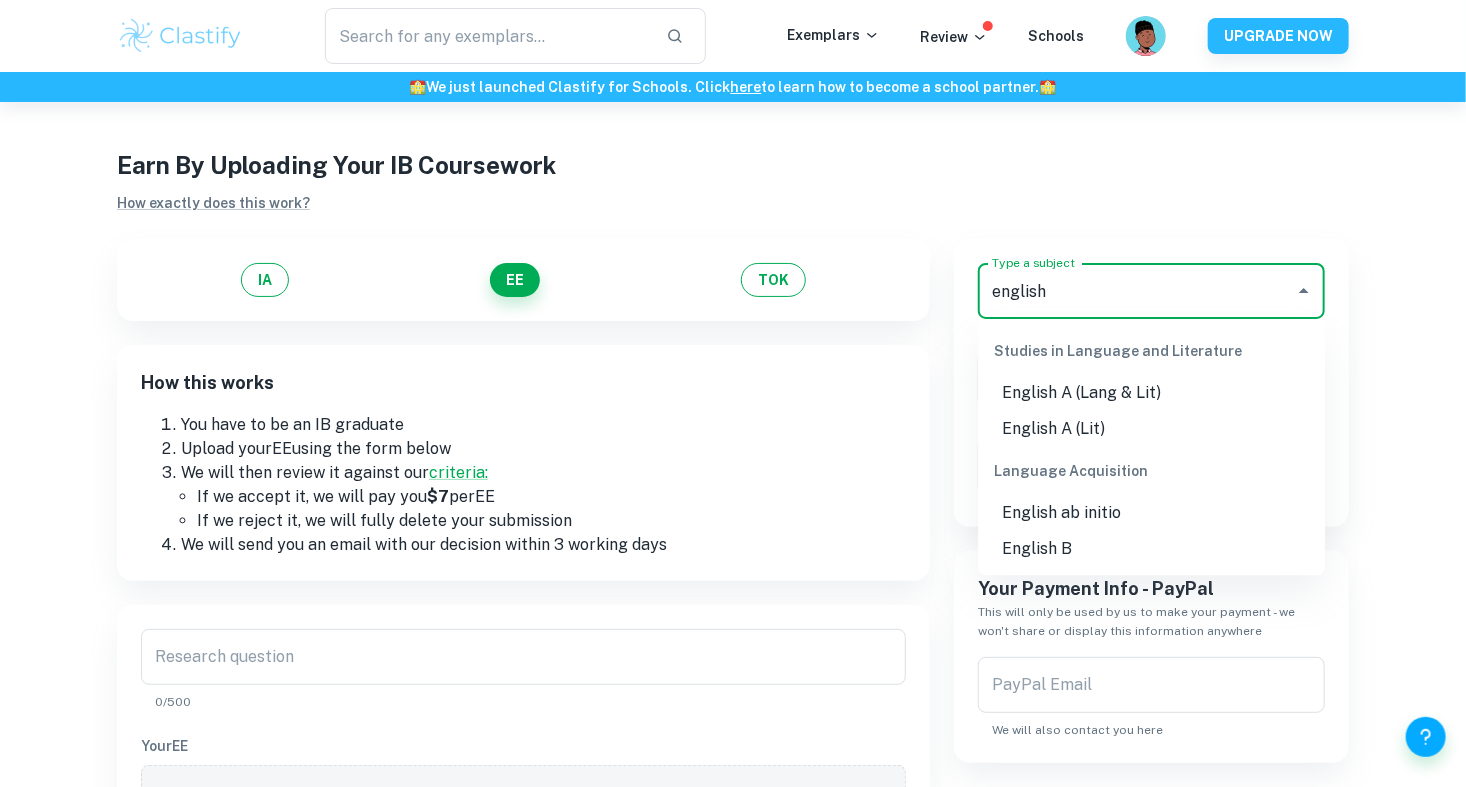 click on "English B" at bounding box center (1151, 549) 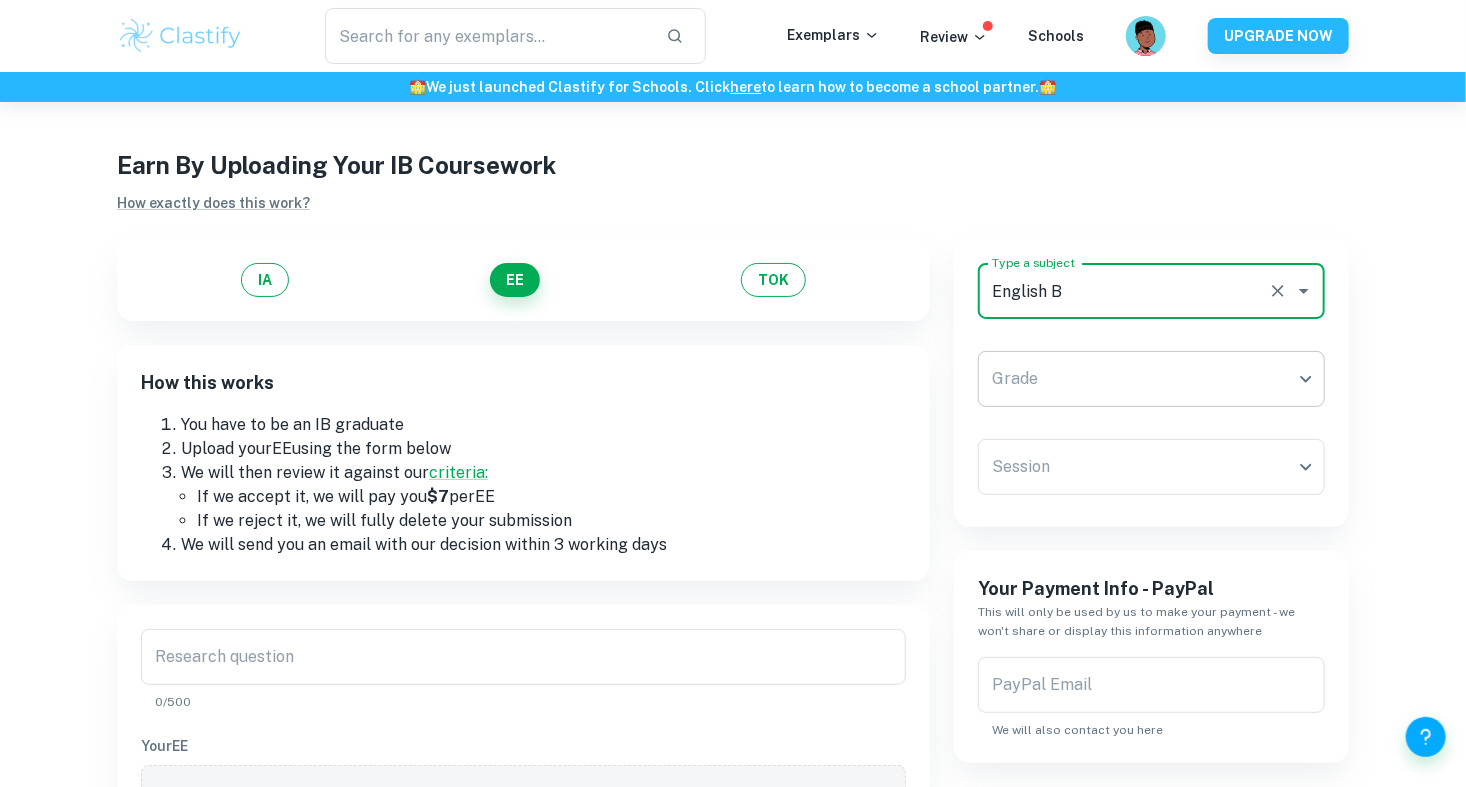type on "English B" 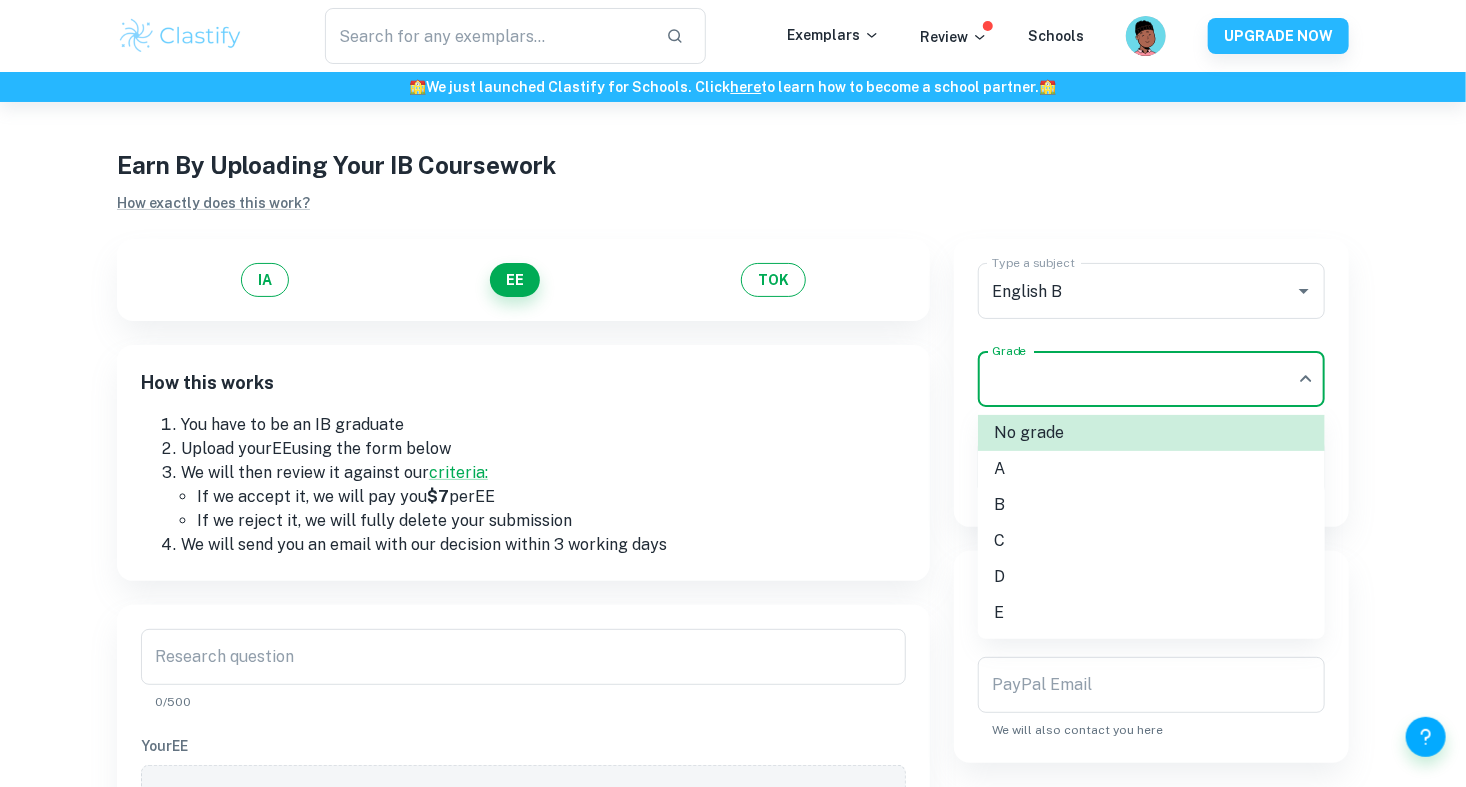click on "B" at bounding box center (1151, 505) 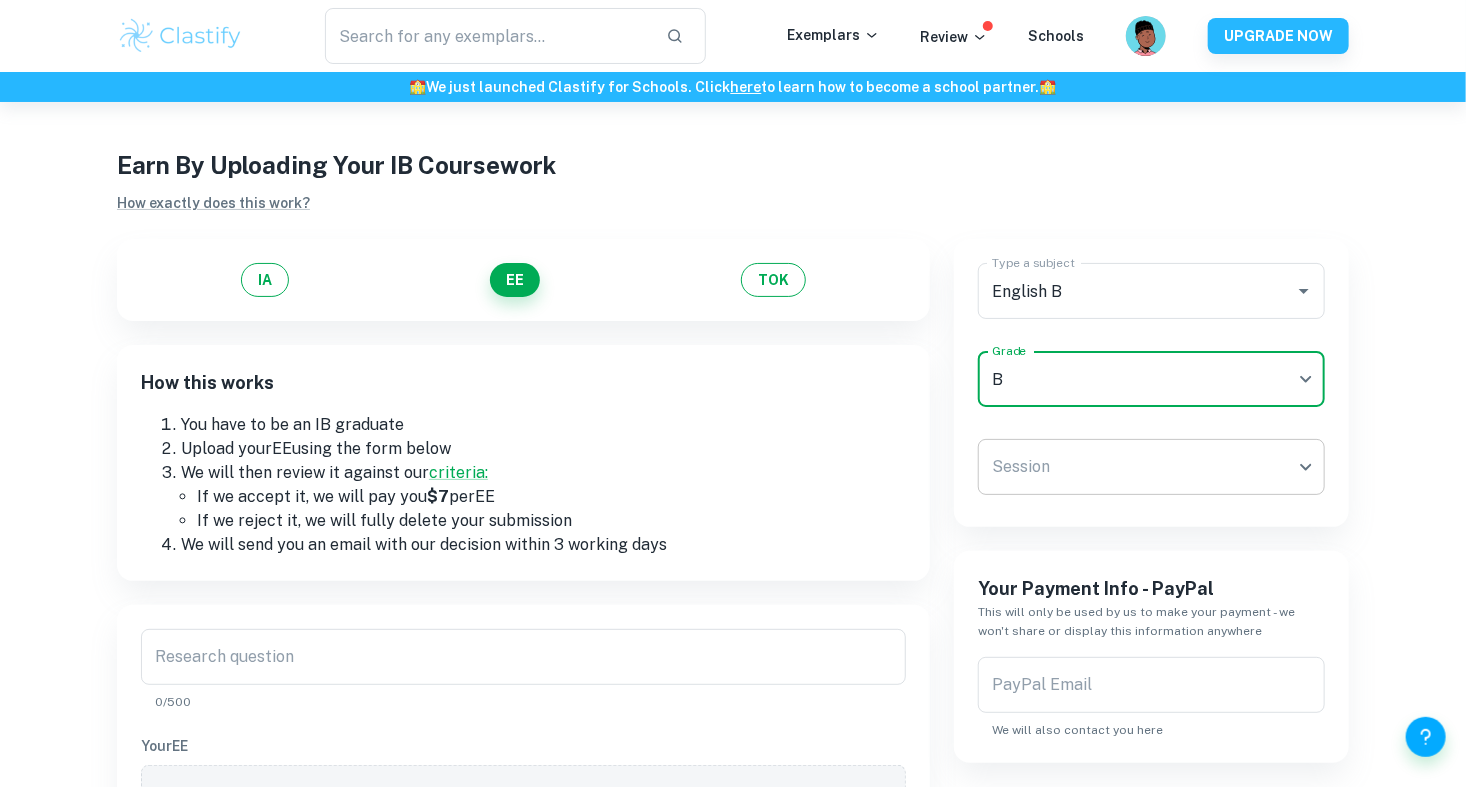 click on "We value your privacy We use cookies to enhance your browsing experience, serve personalised ads or content, and analyse our traffic. By clicking "Accept All", you consent to our use of cookies.   Cookie Policy Customise   Reject All   Accept All   Customise Consent Preferences   We use cookies to help you navigate efficiently and perform certain functions. You will find detailed information about all cookies under each consent category below. The cookies that are categorised as "Necessary" are stored on your browser as they are essential for enabling the basic functionalities of the site. ...  Show more For more information on how Google's third-party cookies operate and handle your data, see:   Google Privacy Policy Necessary Always Active Necessary cookies are required to enable the basic features of this site, such as providing secure log-in or adjusting your consent preferences. These cookies do not store any personally identifiable data. Functional Analytics Performance Advertisement Uncategorised" at bounding box center [733, 484] 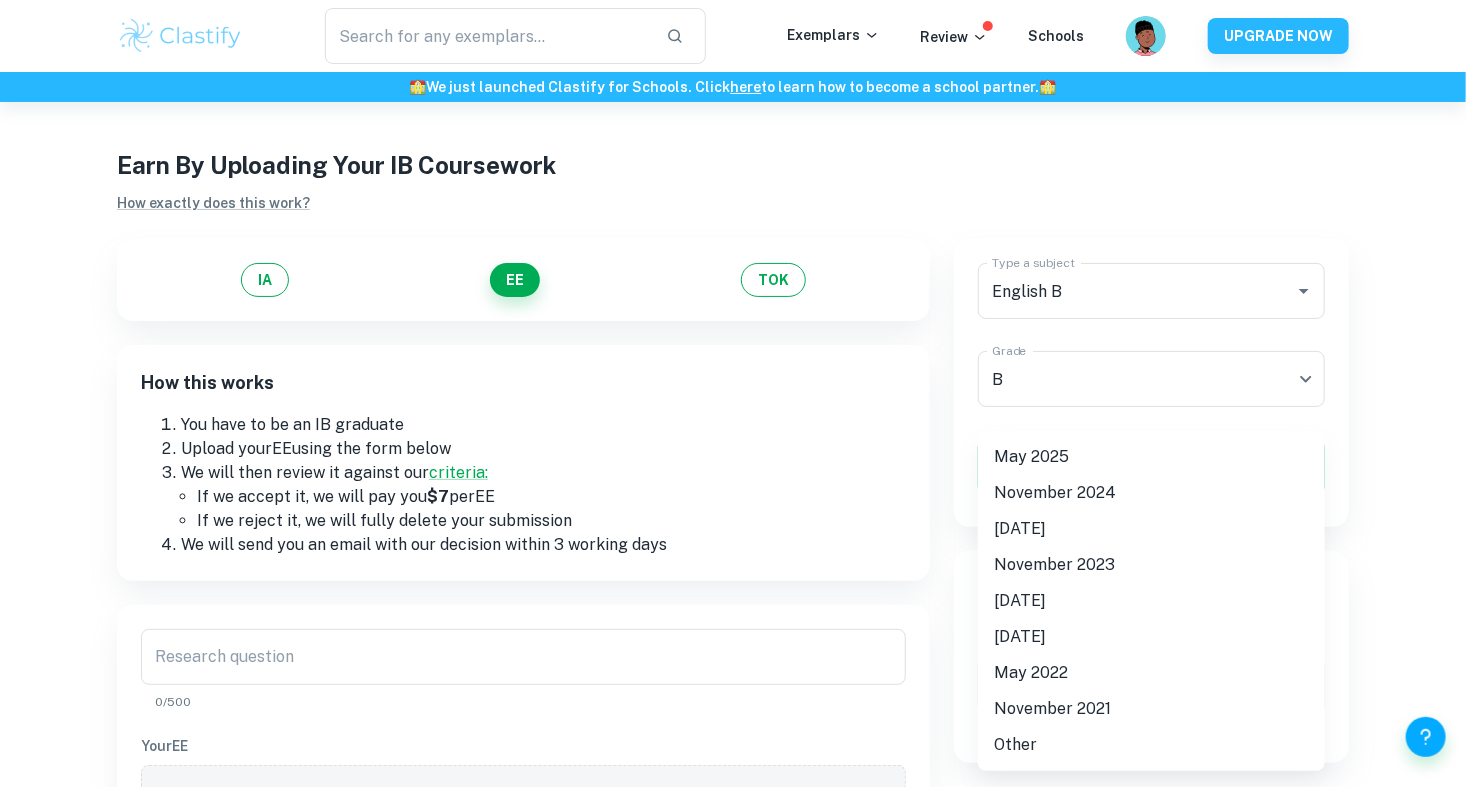 click on "[DATE]" at bounding box center (1151, 529) 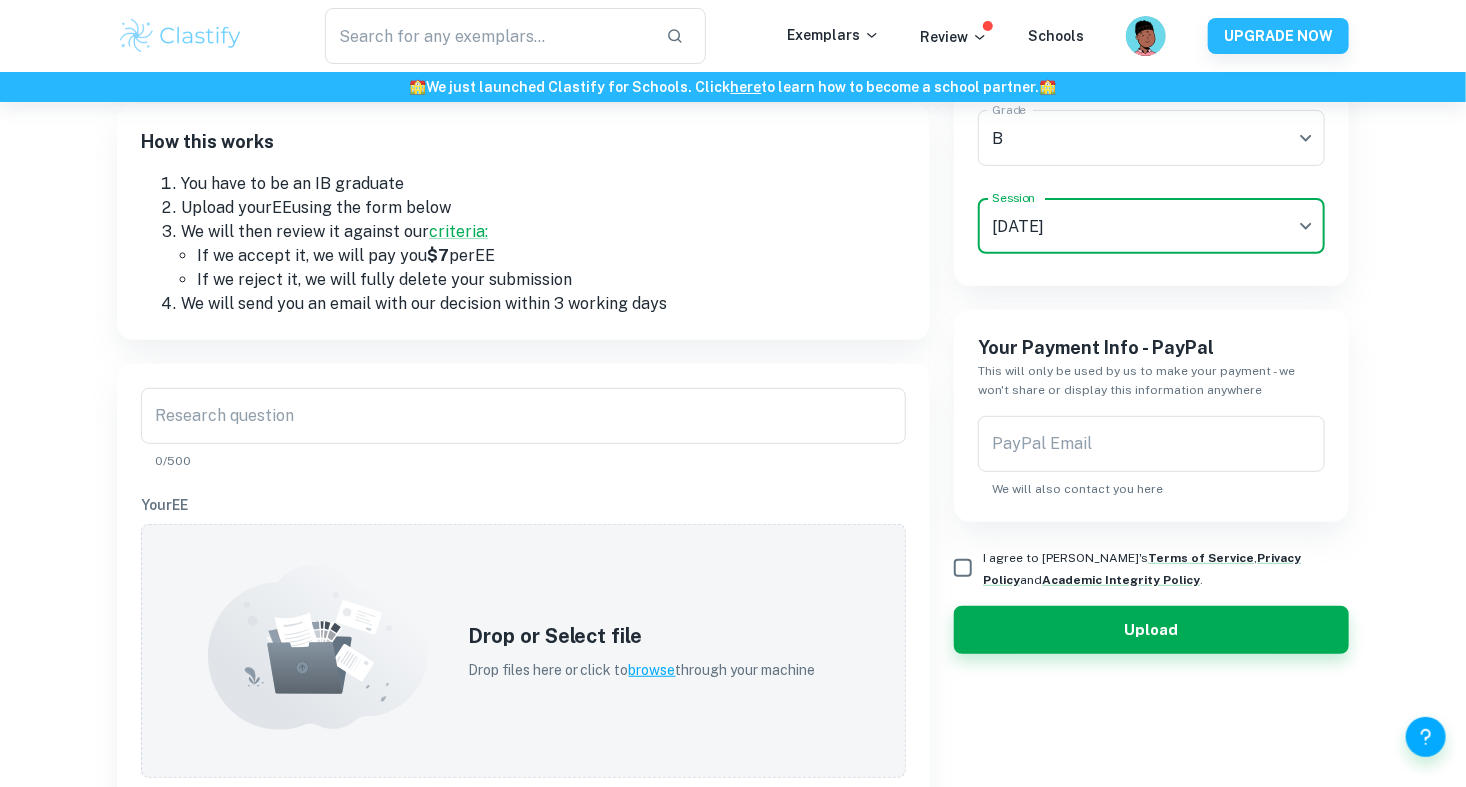 scroll, scrollTop: 254, scrollLeft: 0, axis: vertical 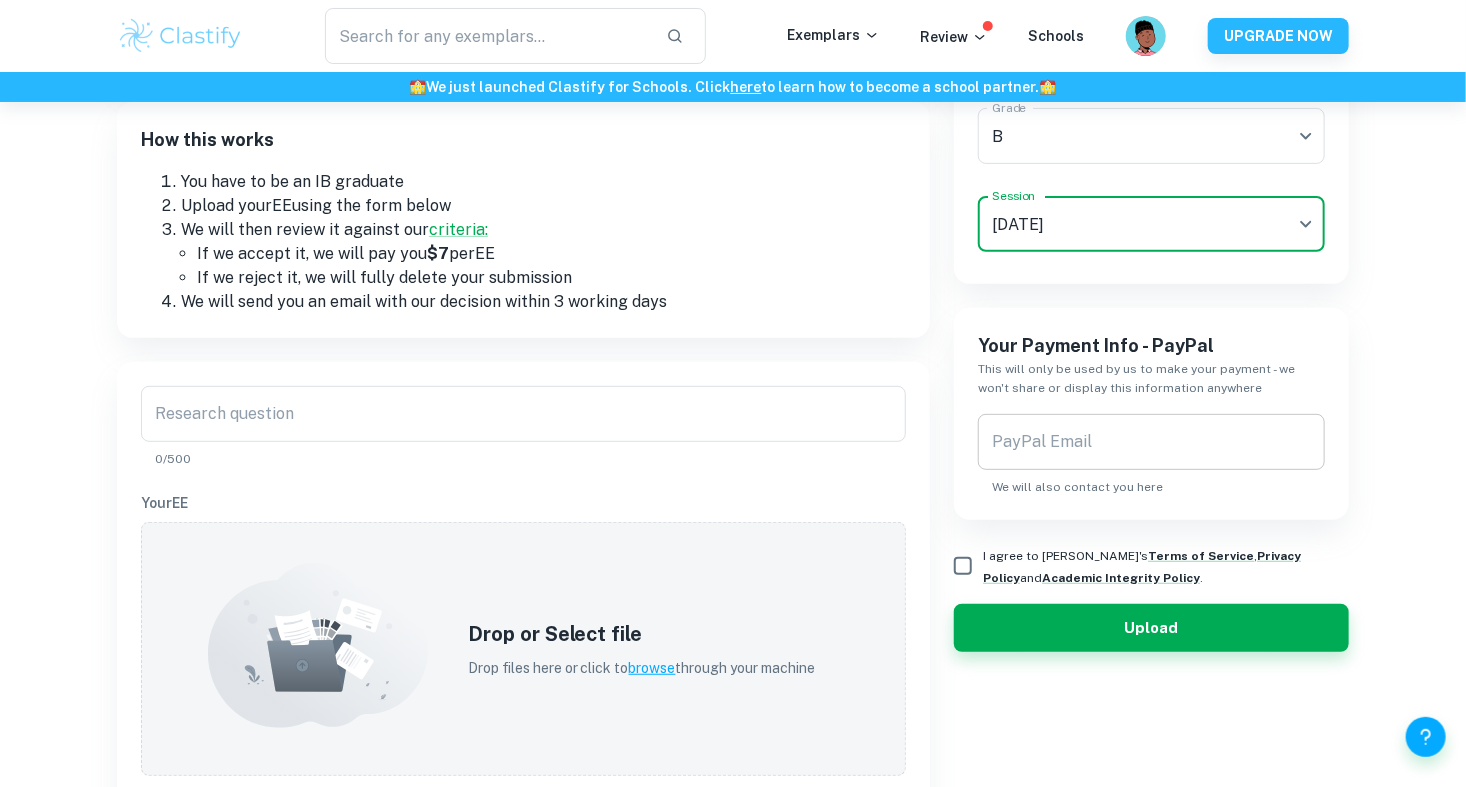 click on "PayPal Email" at bounding box center [1151, 442] 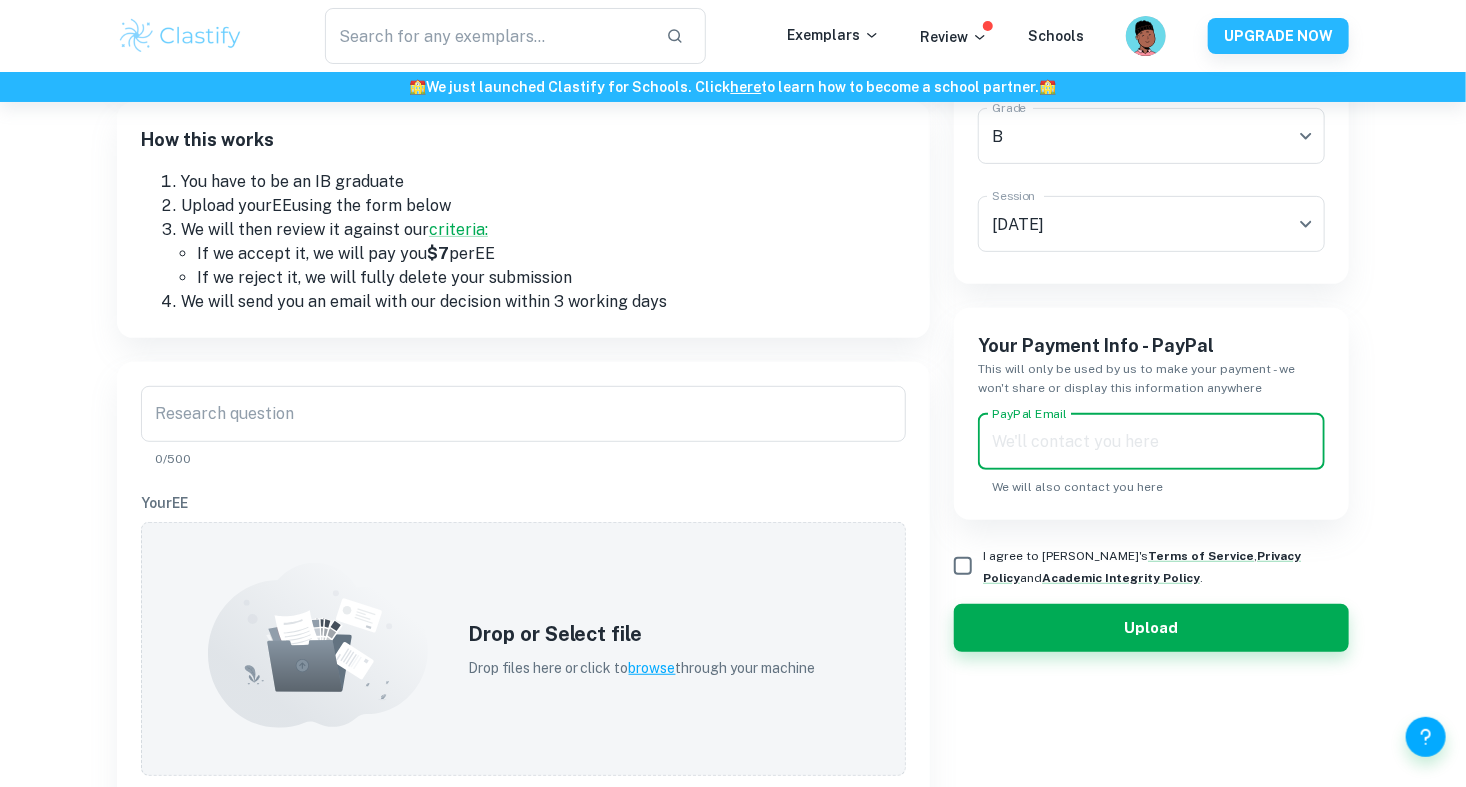 type on "[EMAIL_ADDRESS][DOMAIN_NAME]" 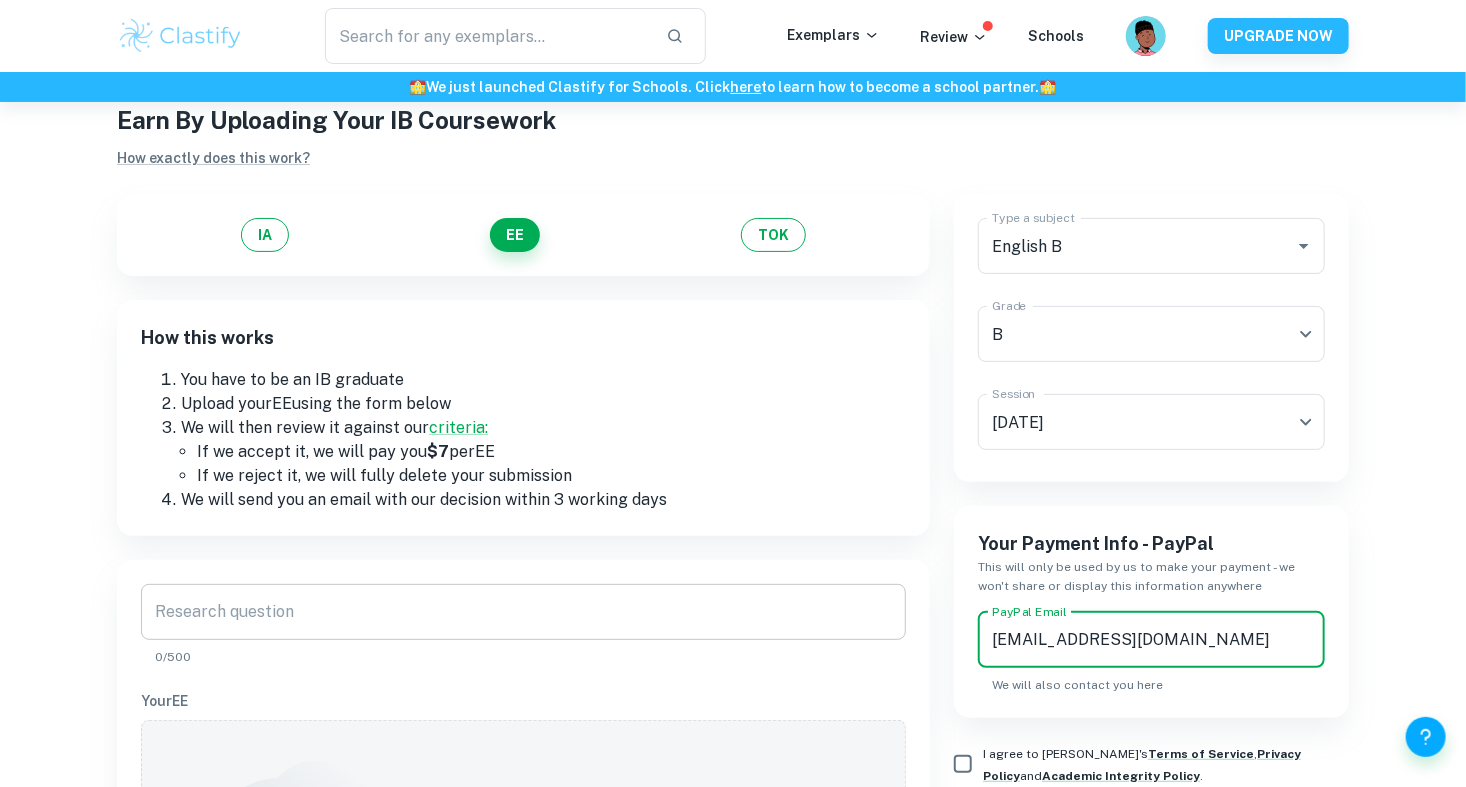 scroll, scrollTop: 57, scrollLeft: 0, axis: vertical 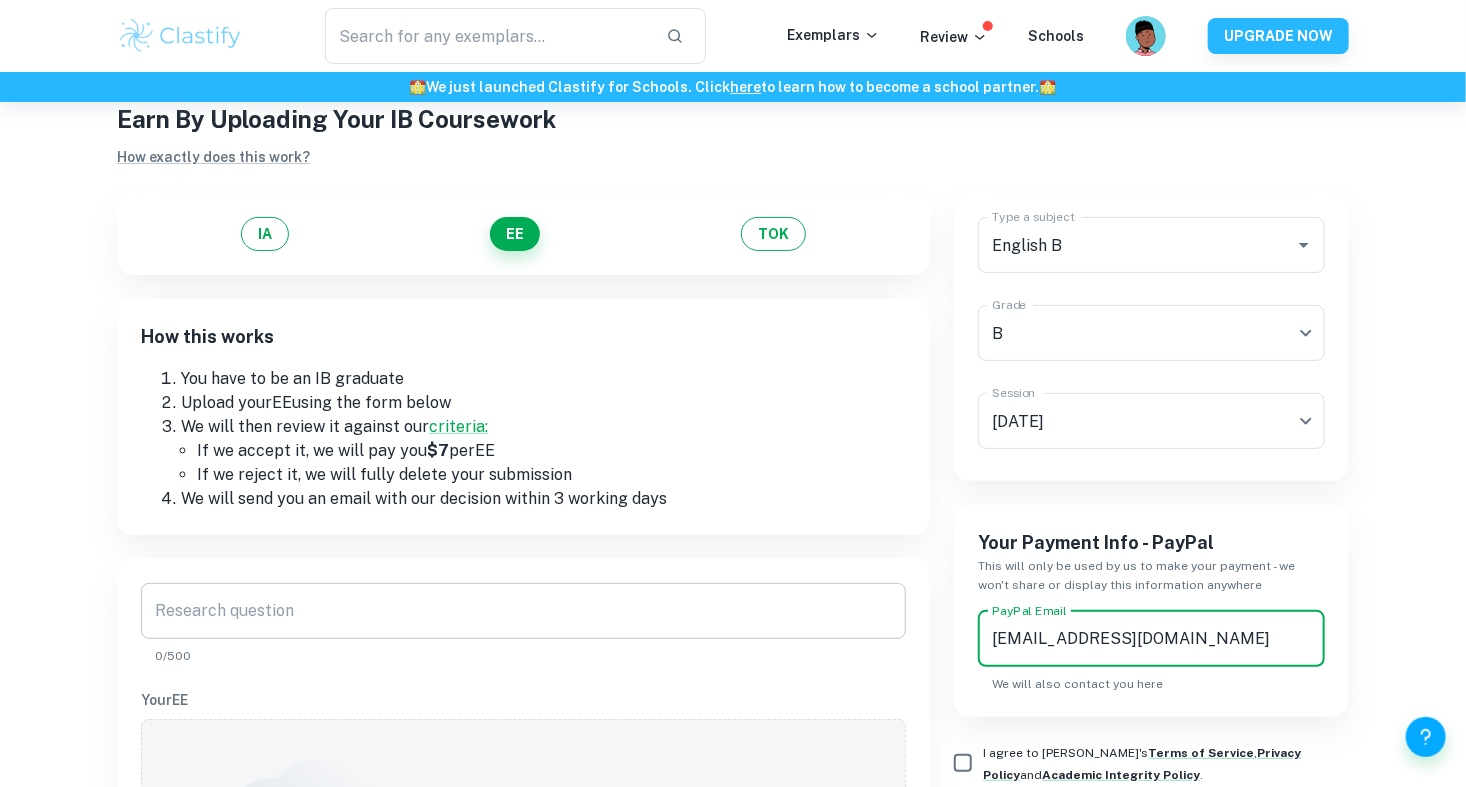 click on "Research question" at bounding box center [523, 611] 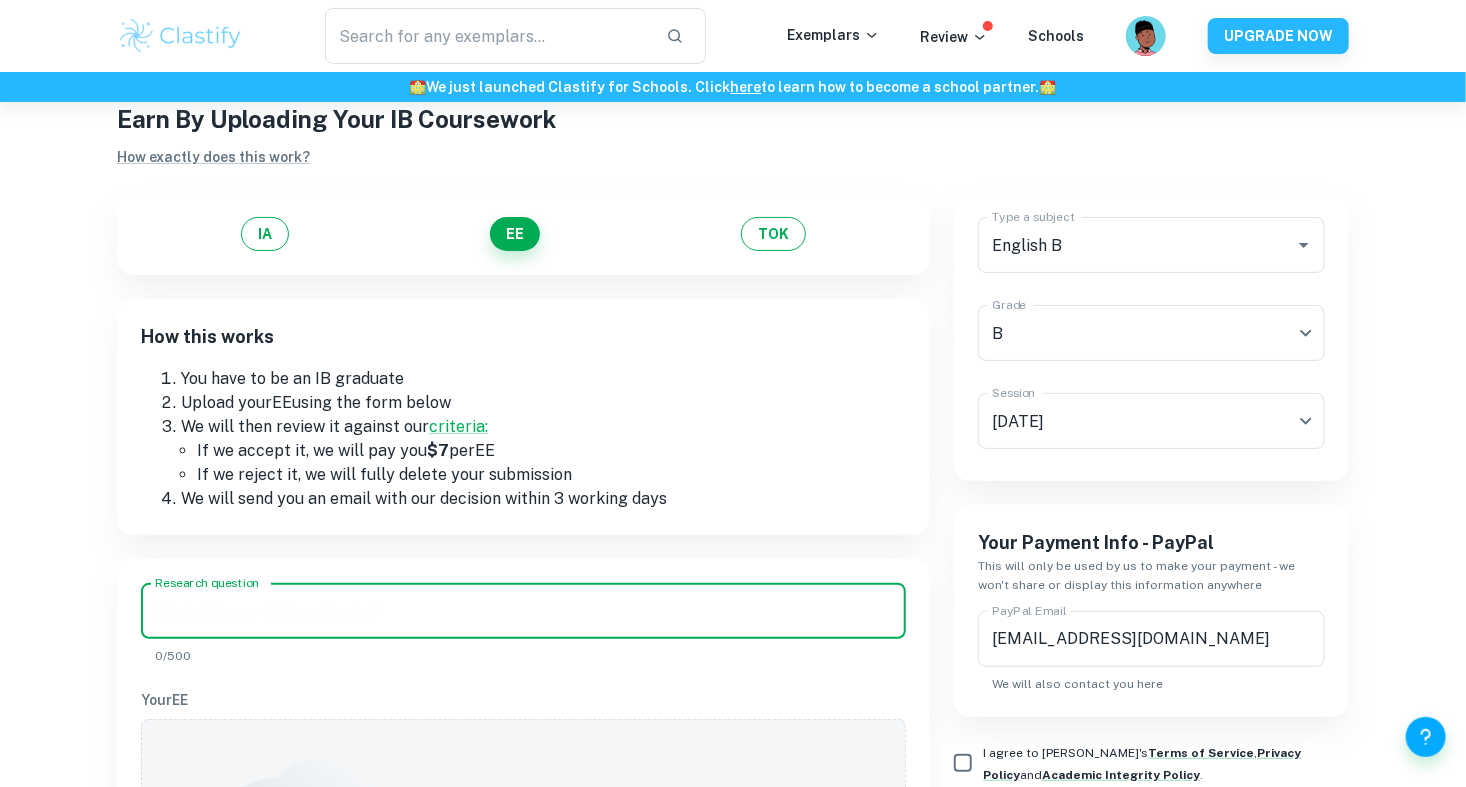 paste on "Does the act of sleeping performed by the protagonist of the novel „My year of rest and Relaxation” by [PERSON_NAME] opposes societal expectations and demands placed on women in the post-feminist era?" 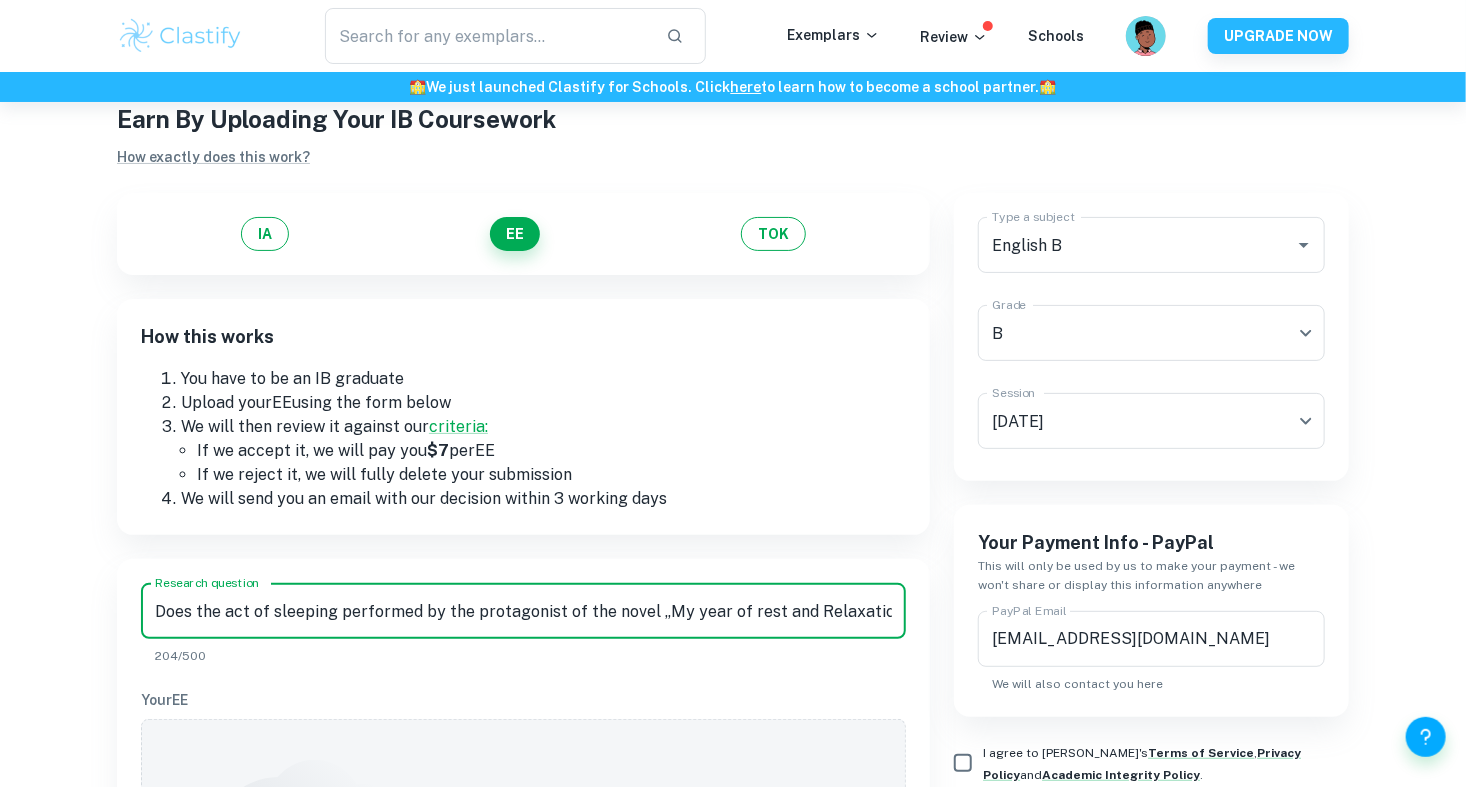 scroll, scrollTop: 0, scrollLeft: 814, axis: horizontal 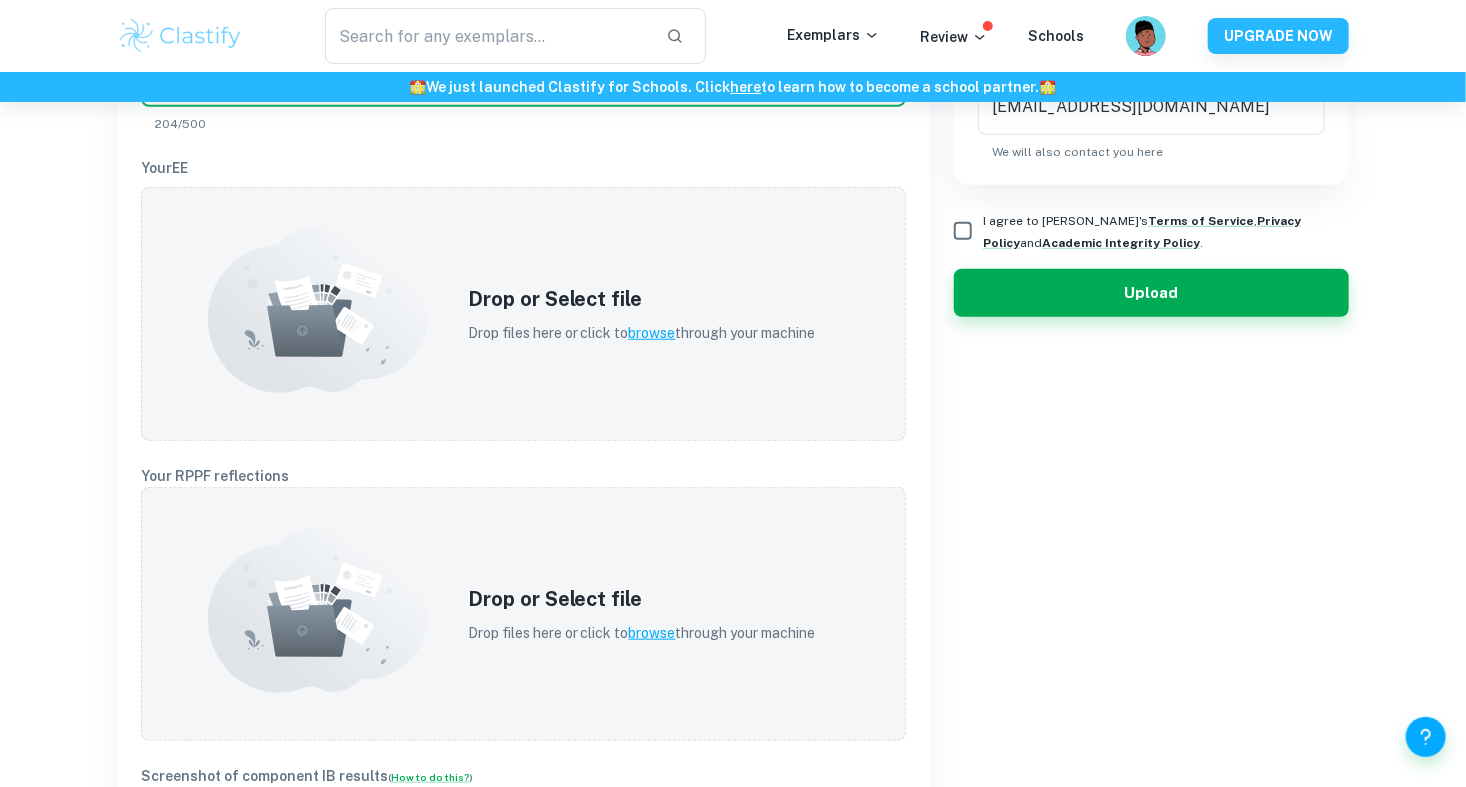 type on "Does the act of sleeping performed by the protagonist of the novel „My year of rest and Relaxation” by [PERSON_NAME] opposes societal expectations and demands placed on women in the post-feminist era?" 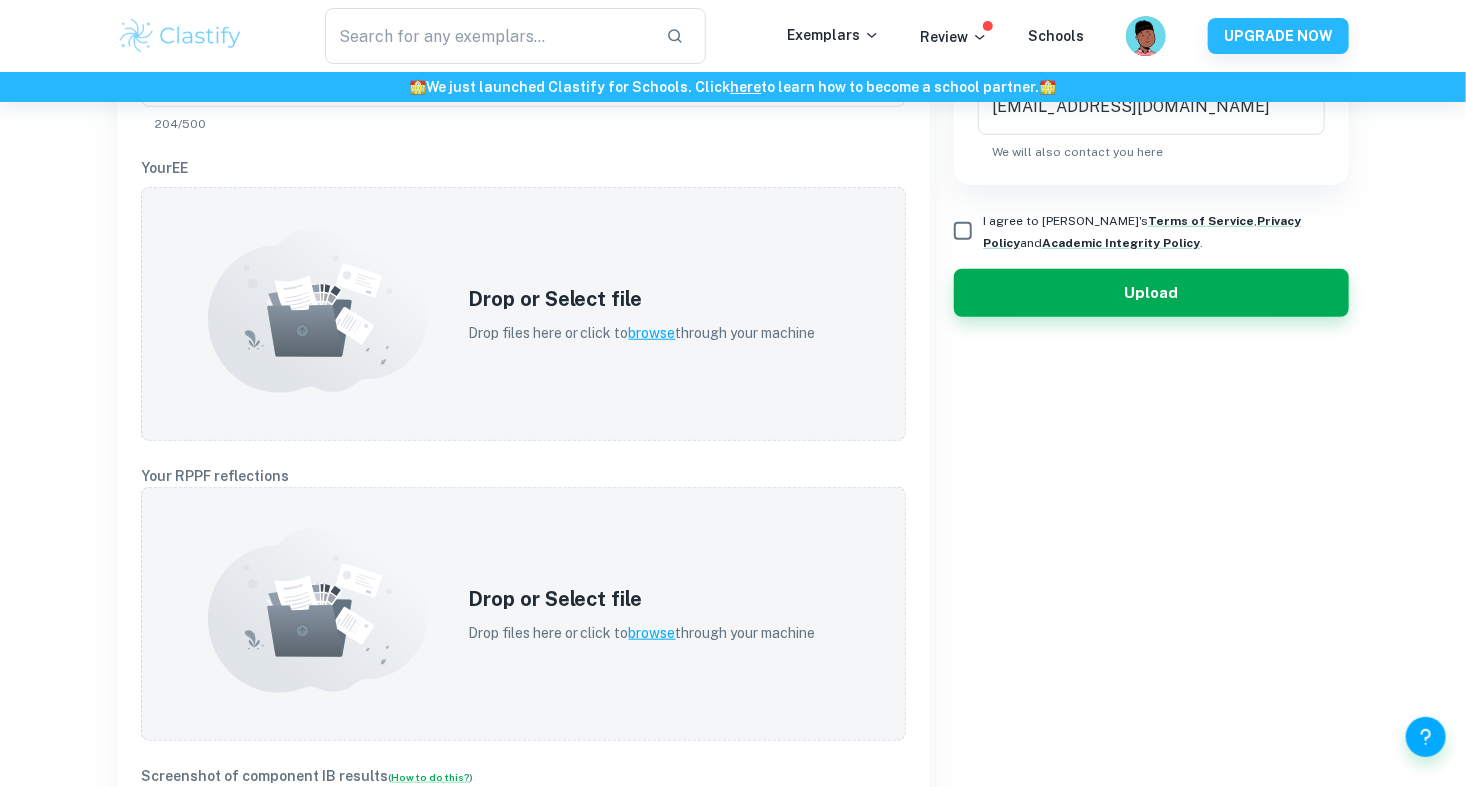 scroll, scrollTop: 0, scrollLeft: 0, axis: both 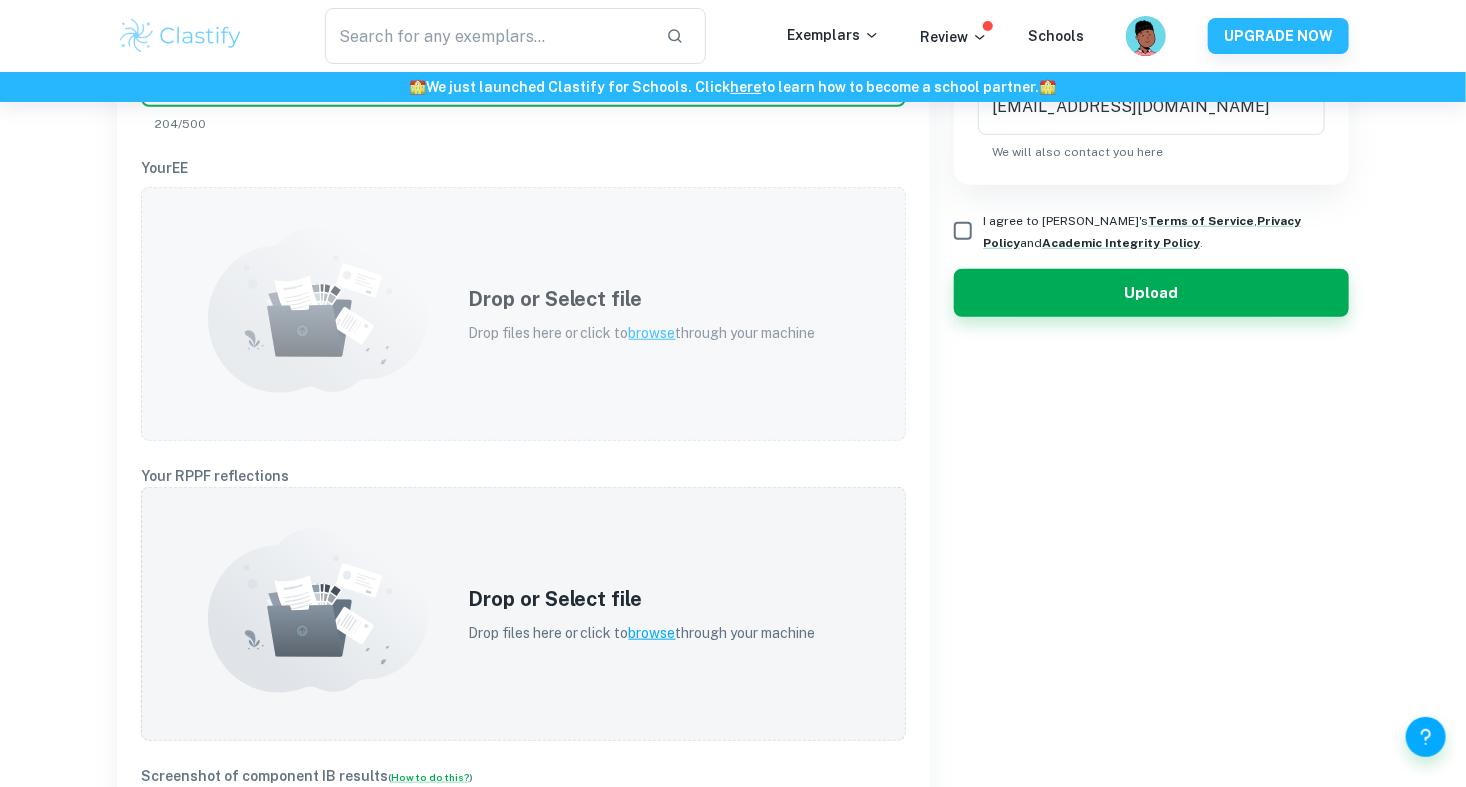 click on "Drop files here or click to  browse  through your machine" at bounding box center (642, 333) 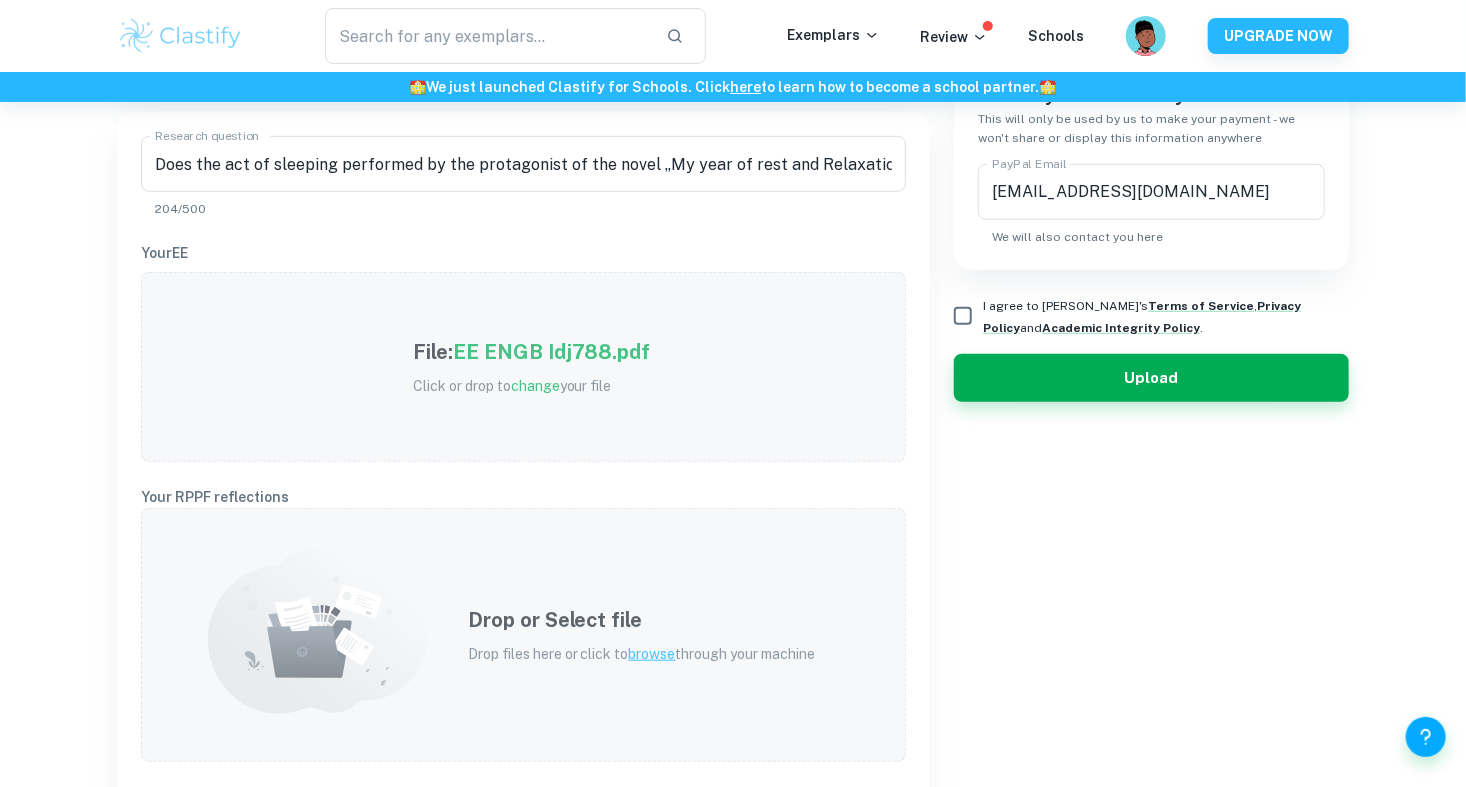 scroll, scrollTop: 503, scrollLeft: 0, axis: vertical 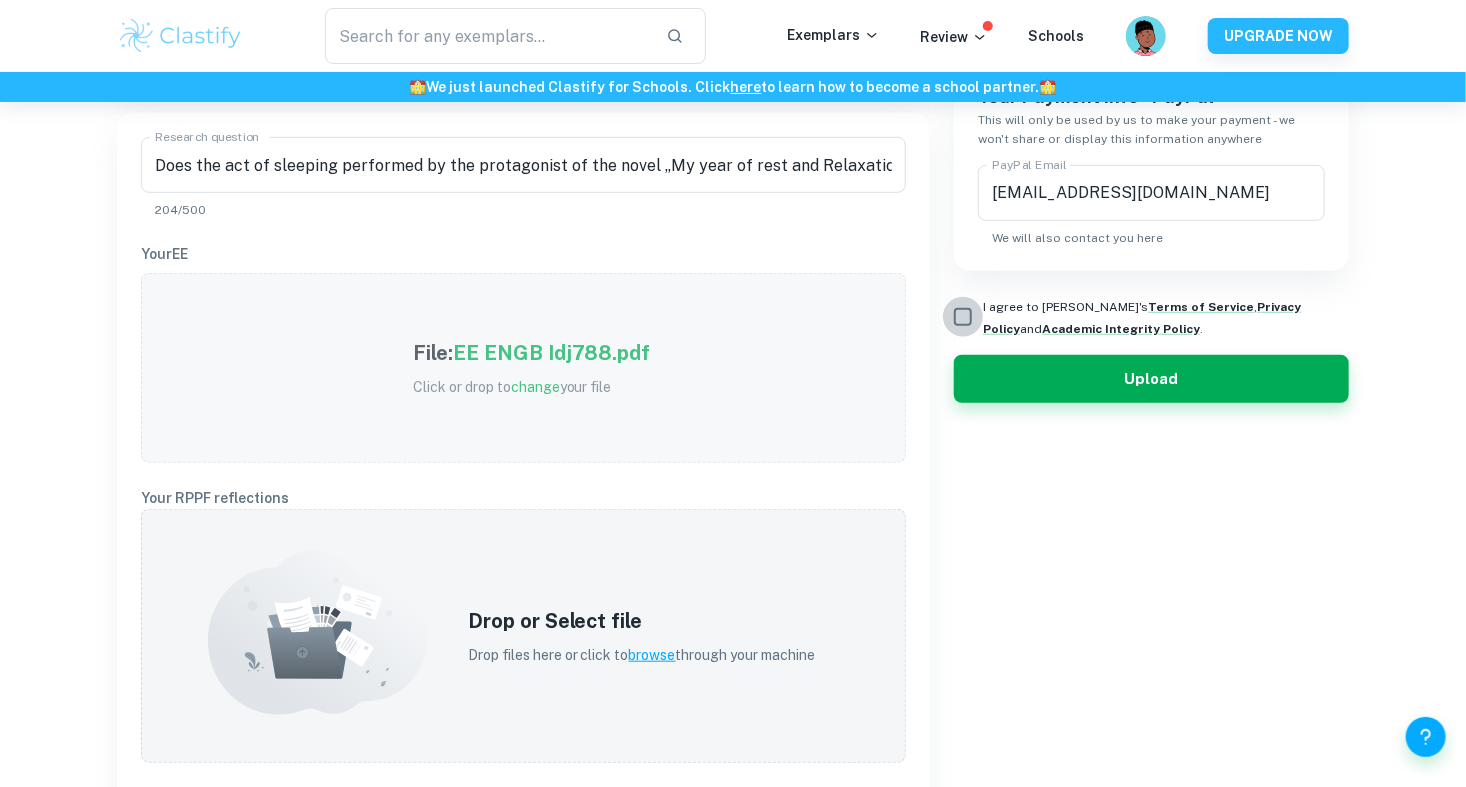 click on "I agree to [PERSON_NAME]'s  Terms of Service ,  Privacy Policy  and  Academic Integrity Policy ." at bounding box center [963, 317] 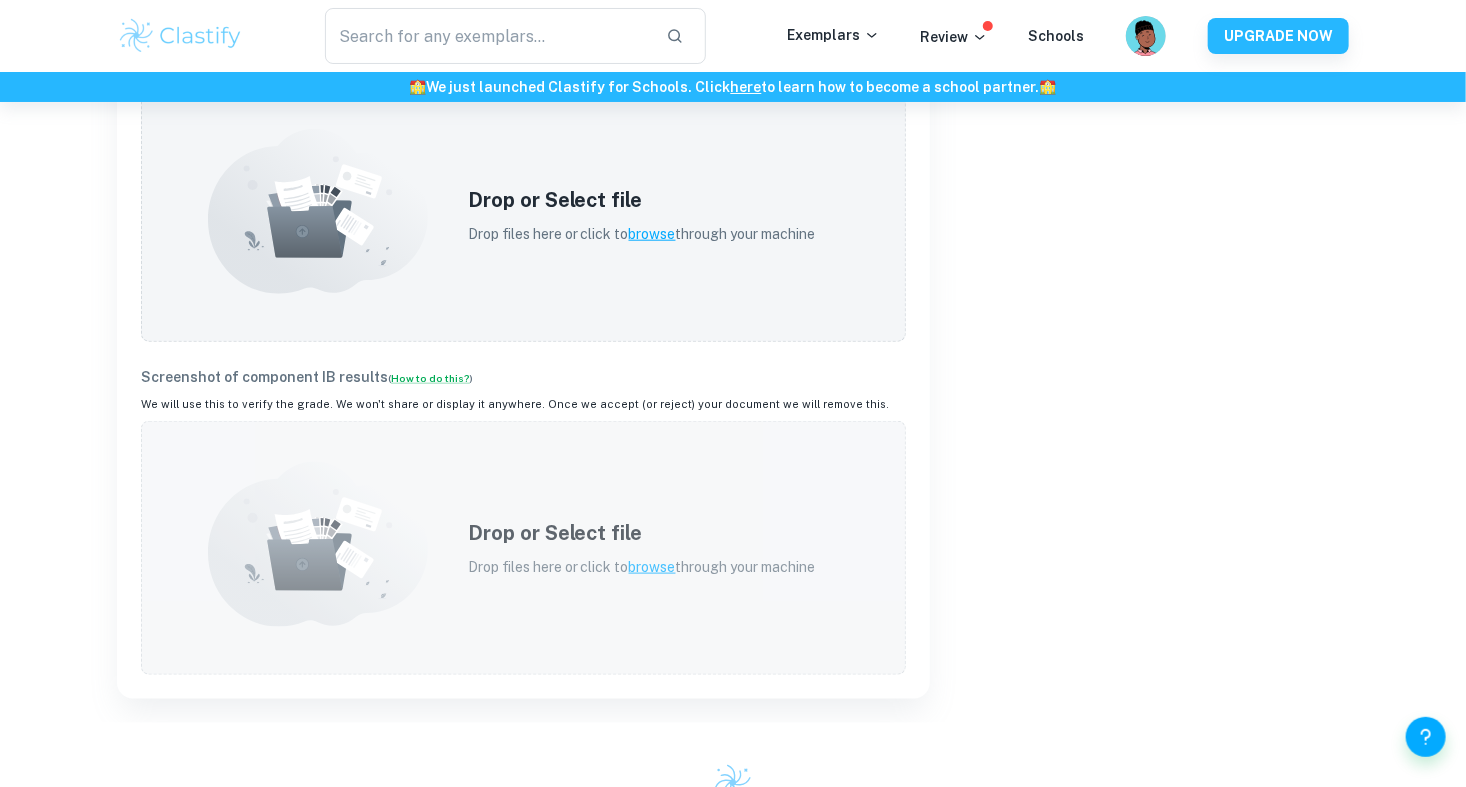 scroll, scrollTop: 926, scrollLeft: 0, axis: vertical 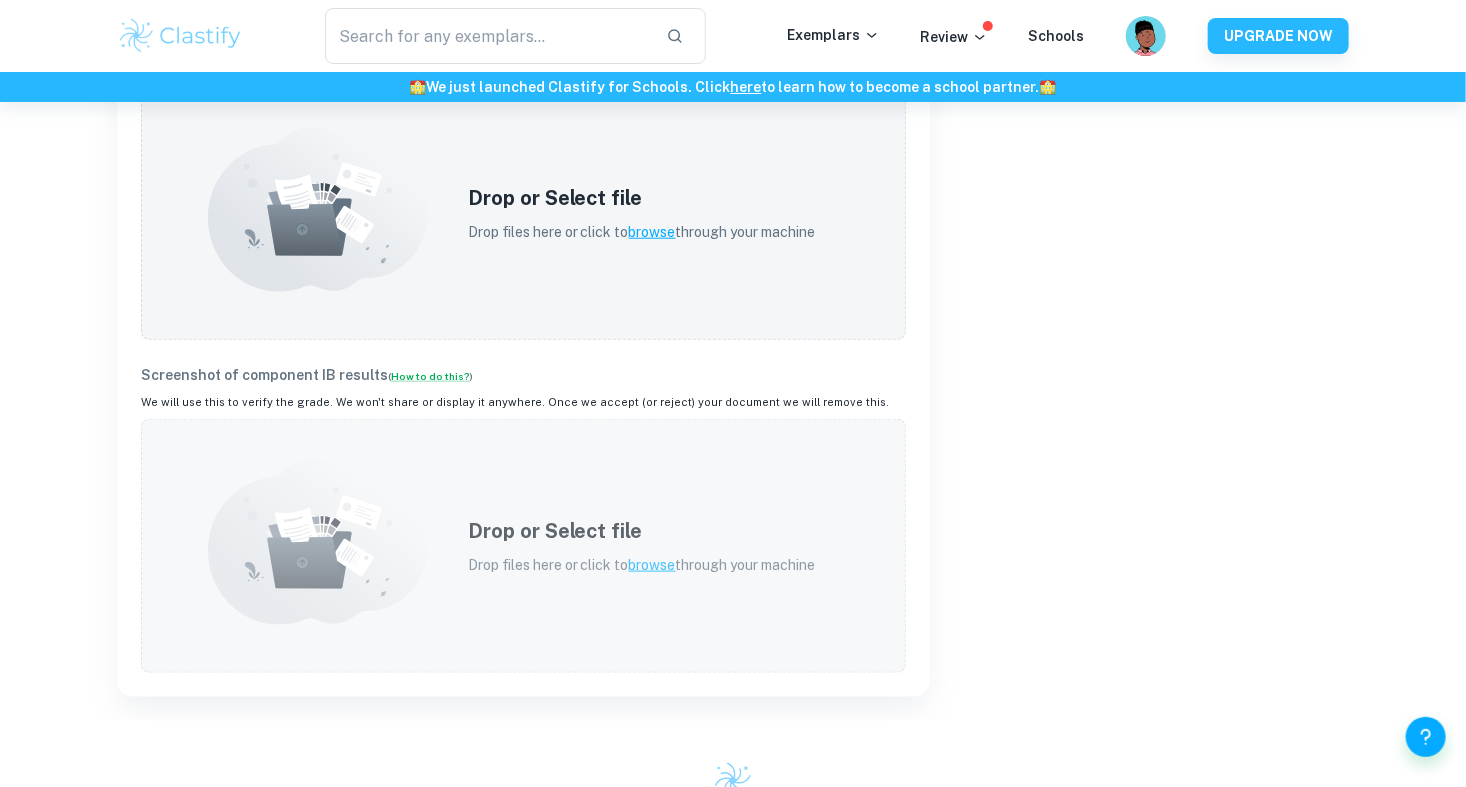 click on "Drop files here or click to  browse  through your machine" at bounding box center (642, 565) 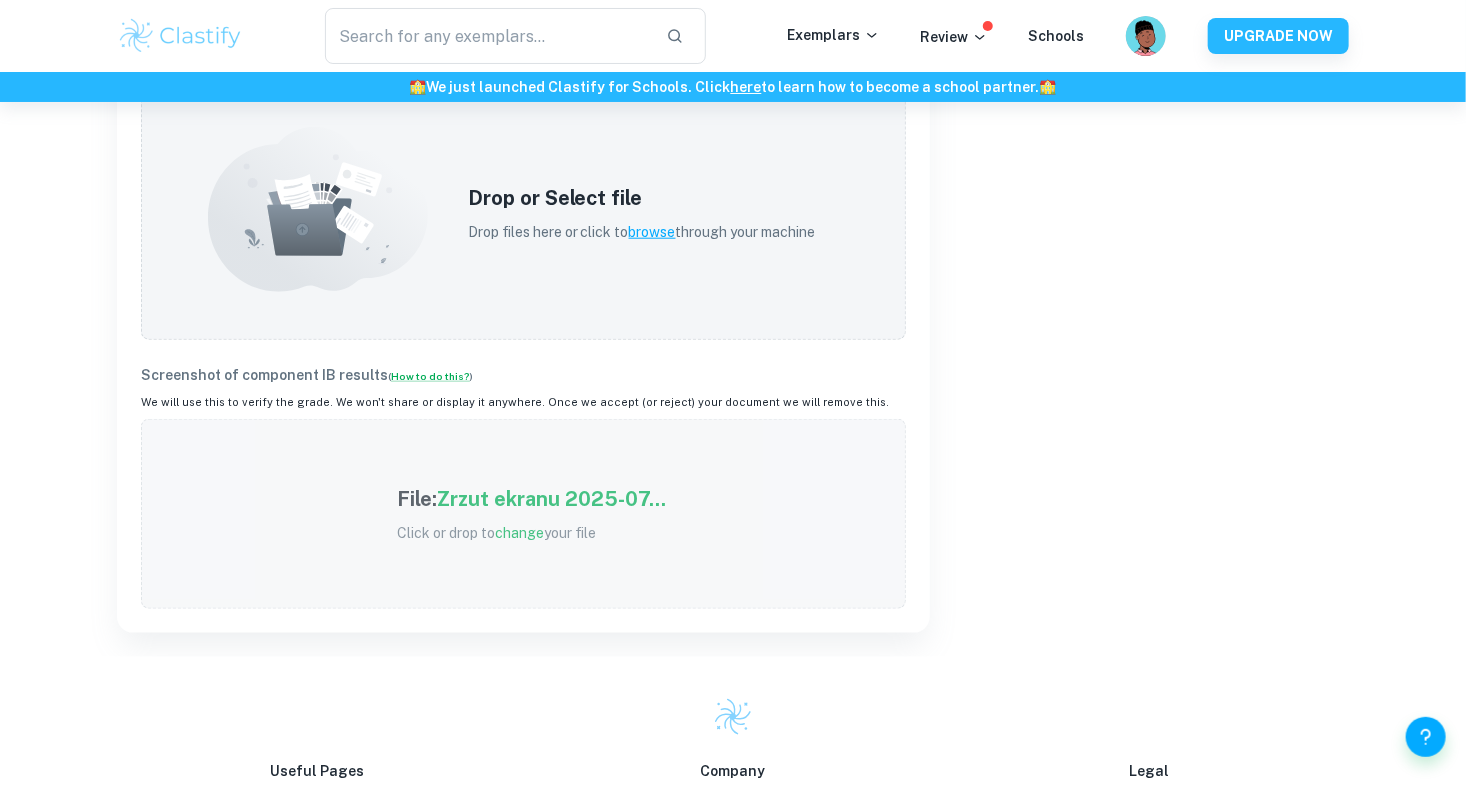 click on "Zrzut ekranu 2025-07..." at bounding box center (551, 499) 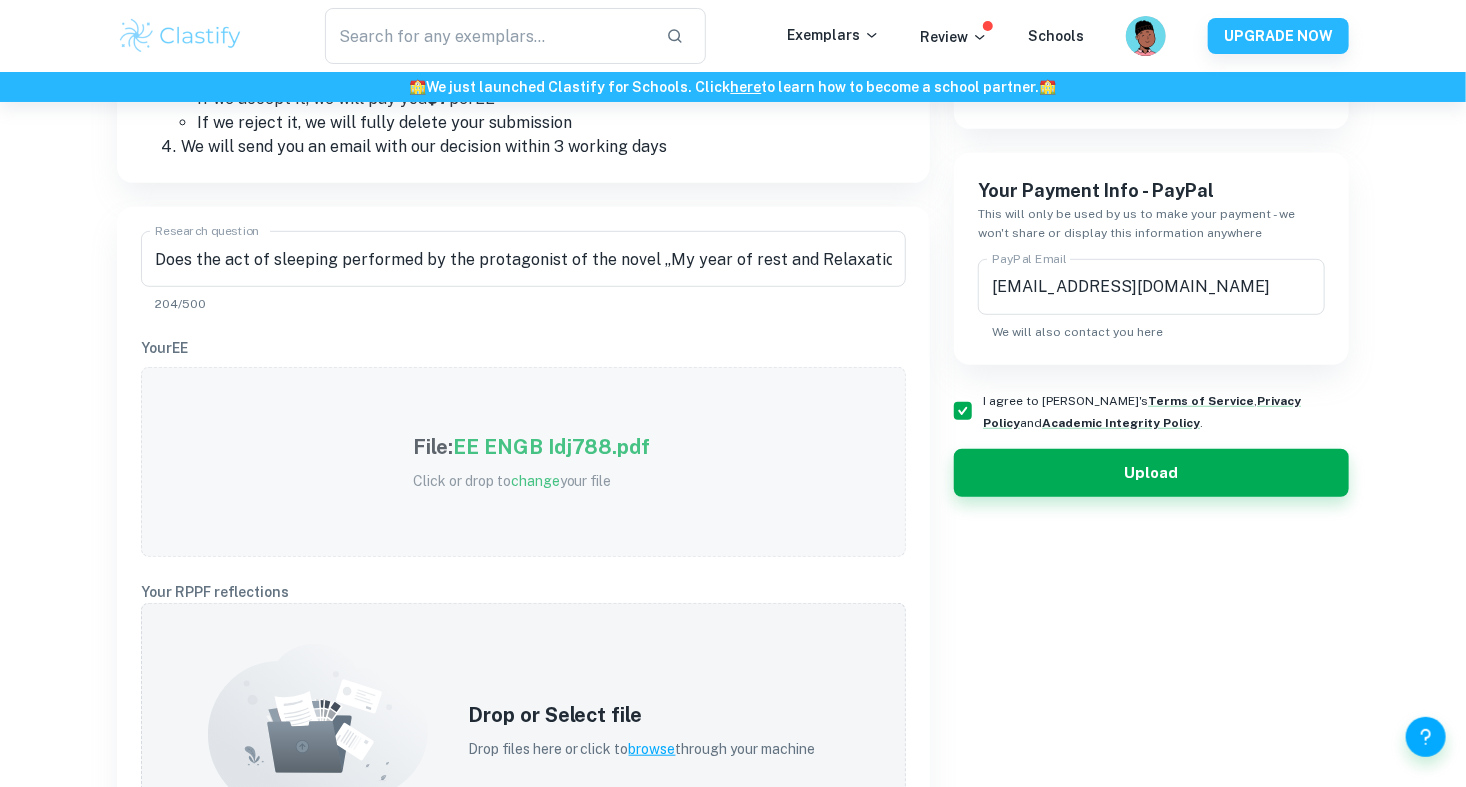 scroll, scrollTop: 395, scrollLeft: 0, axis: vertical 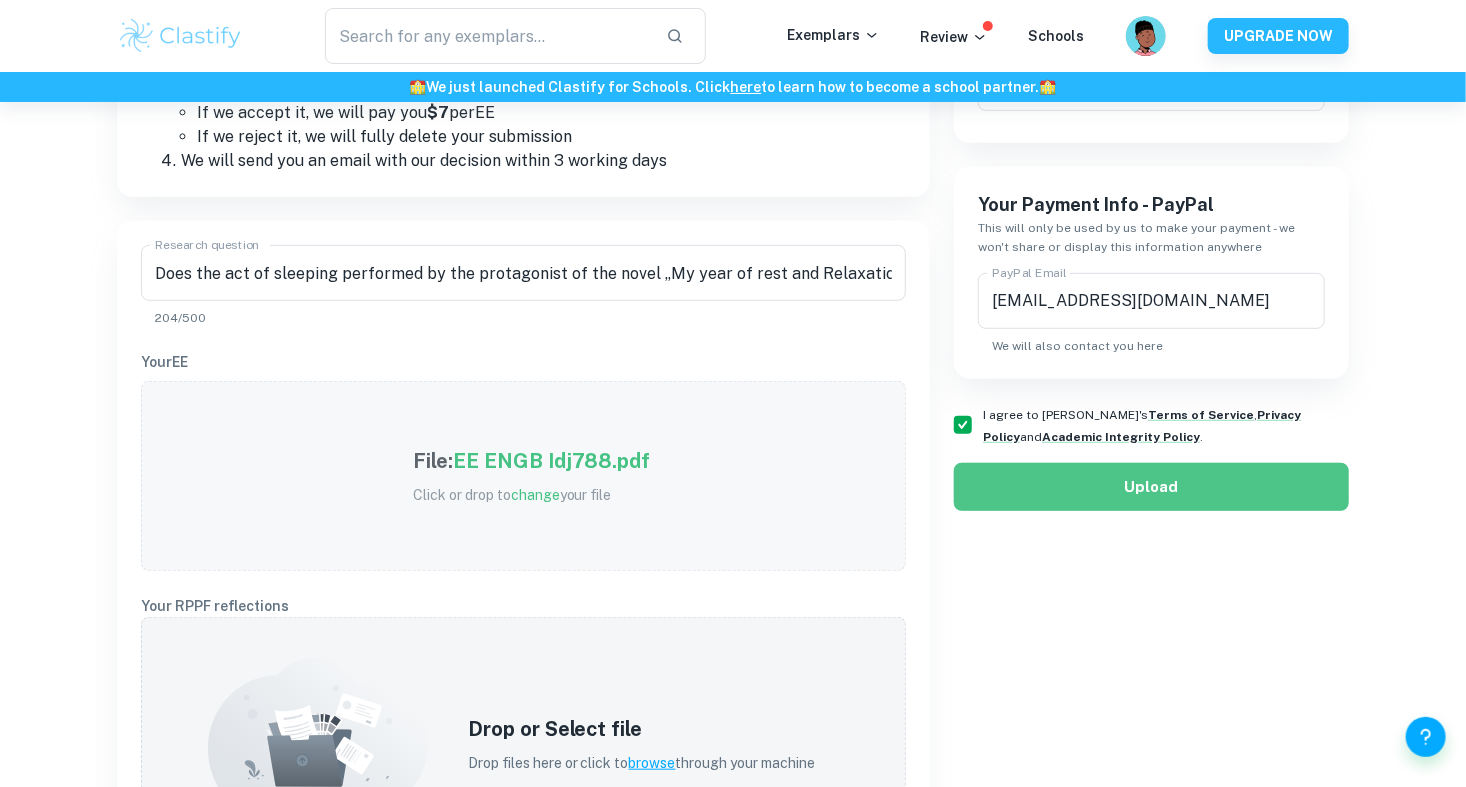 click on "Upload" at bounding box center [1151, 487] 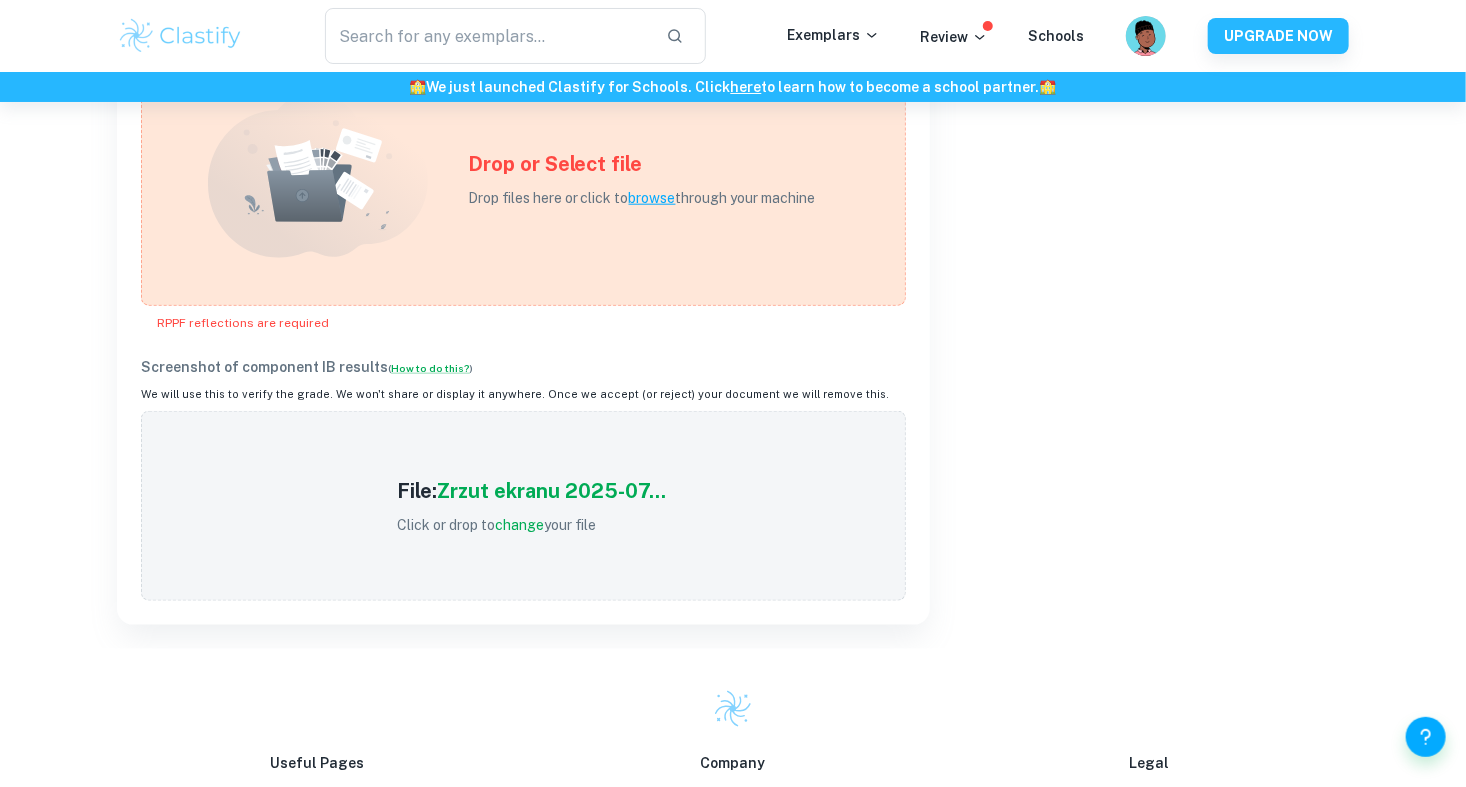 scroll, scrollTop: 961, scrollLeft: 0, axis: vertical 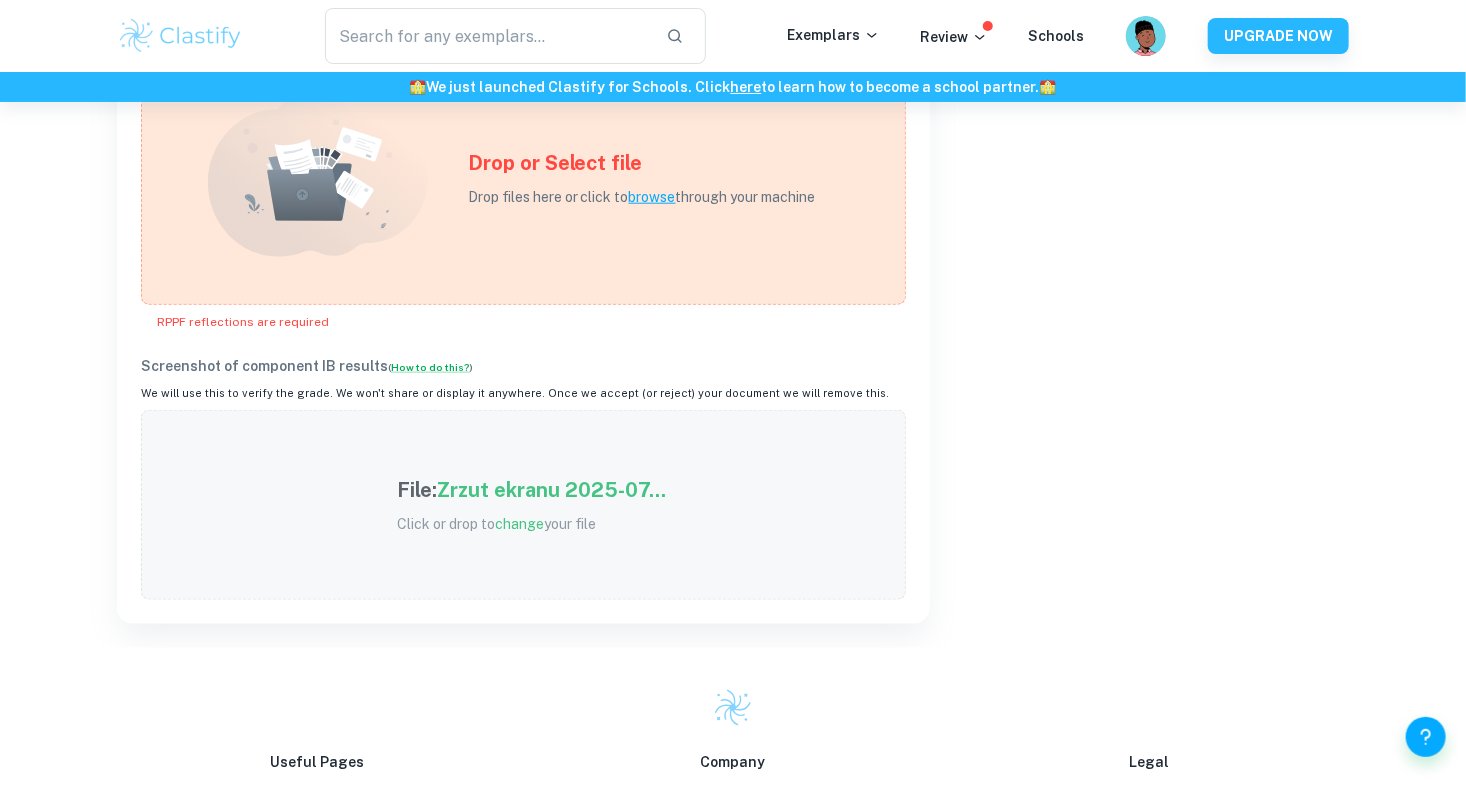 click on "Zrzut ekranu 2025-07..." at bounding box center (551, 490) 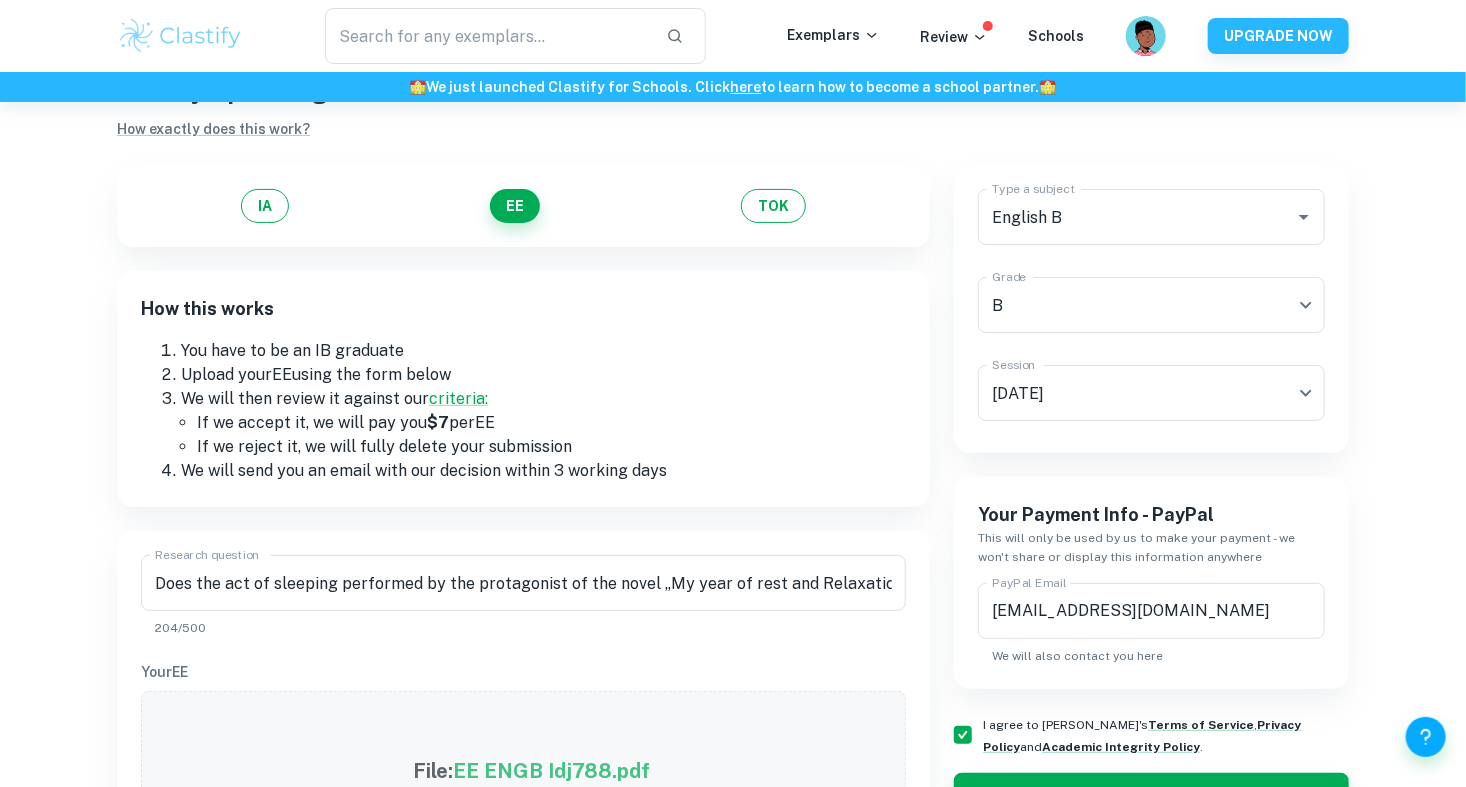 scroll, scrollTop: 0, scrollLeft: 0, axis: both 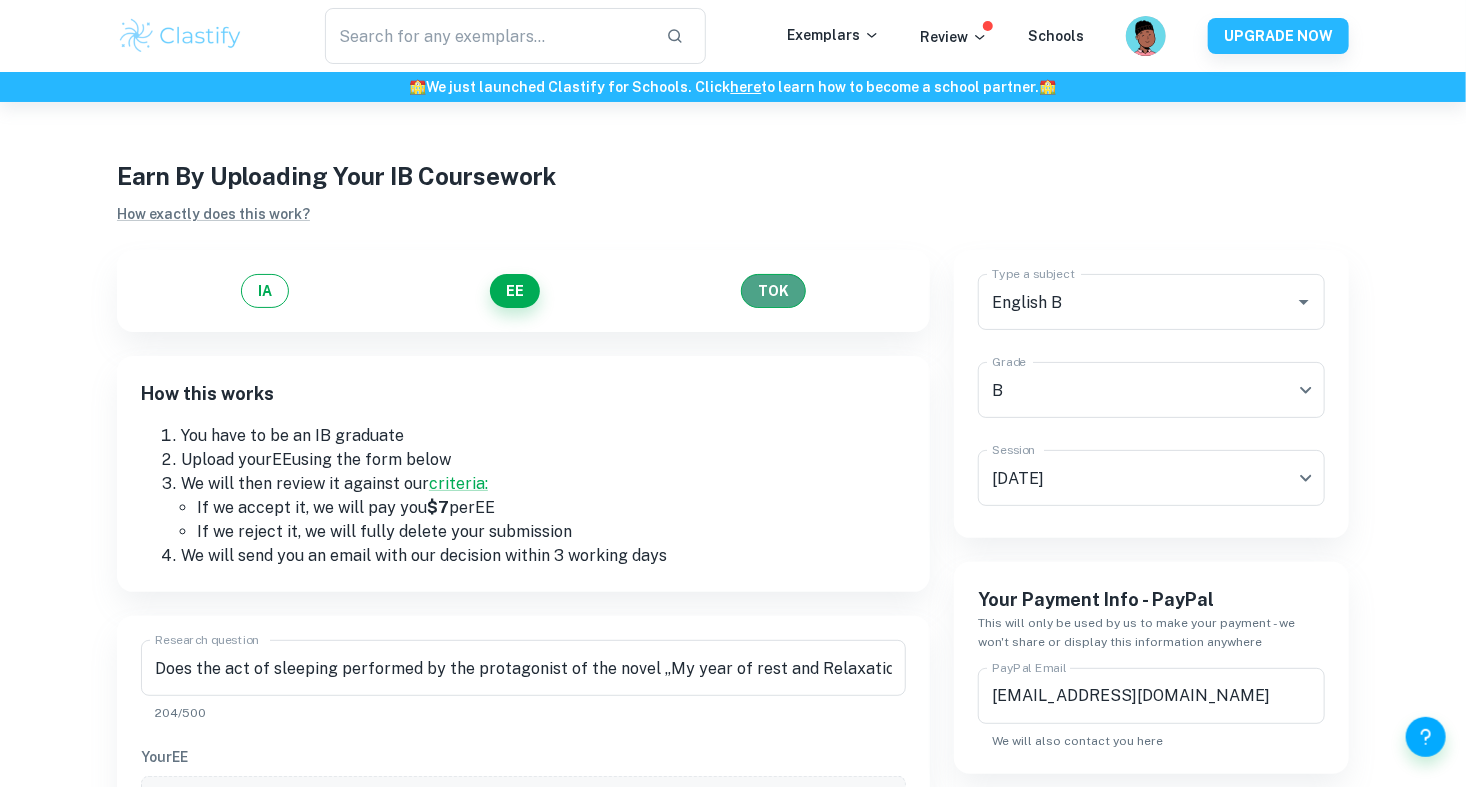 click on "TOK" at bounding box center (773, 291) 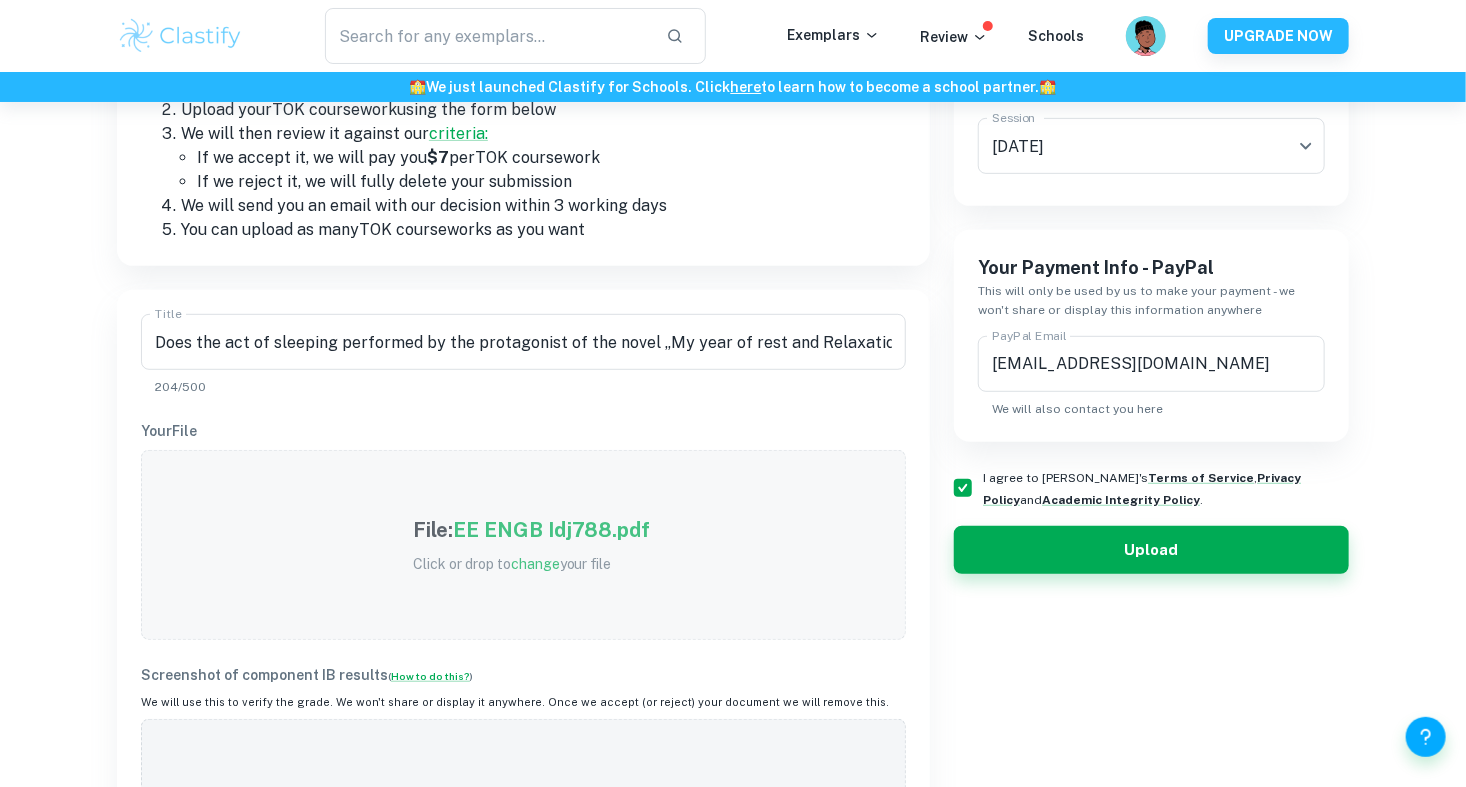 scroll, scrollTop: 351, scrollLeft: 0, axis: vertical 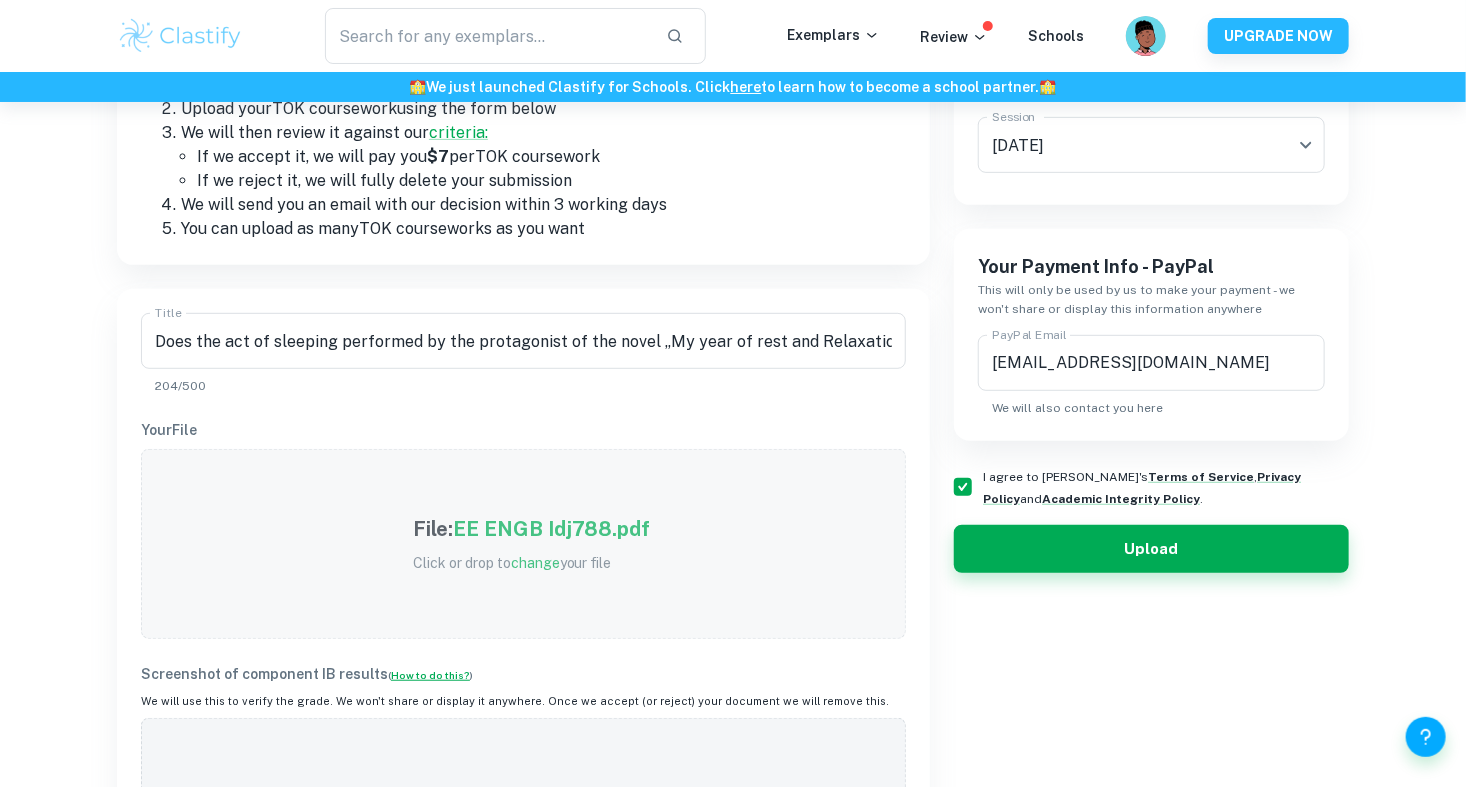 click on "How to do this?" at bounding box center (430, 675) 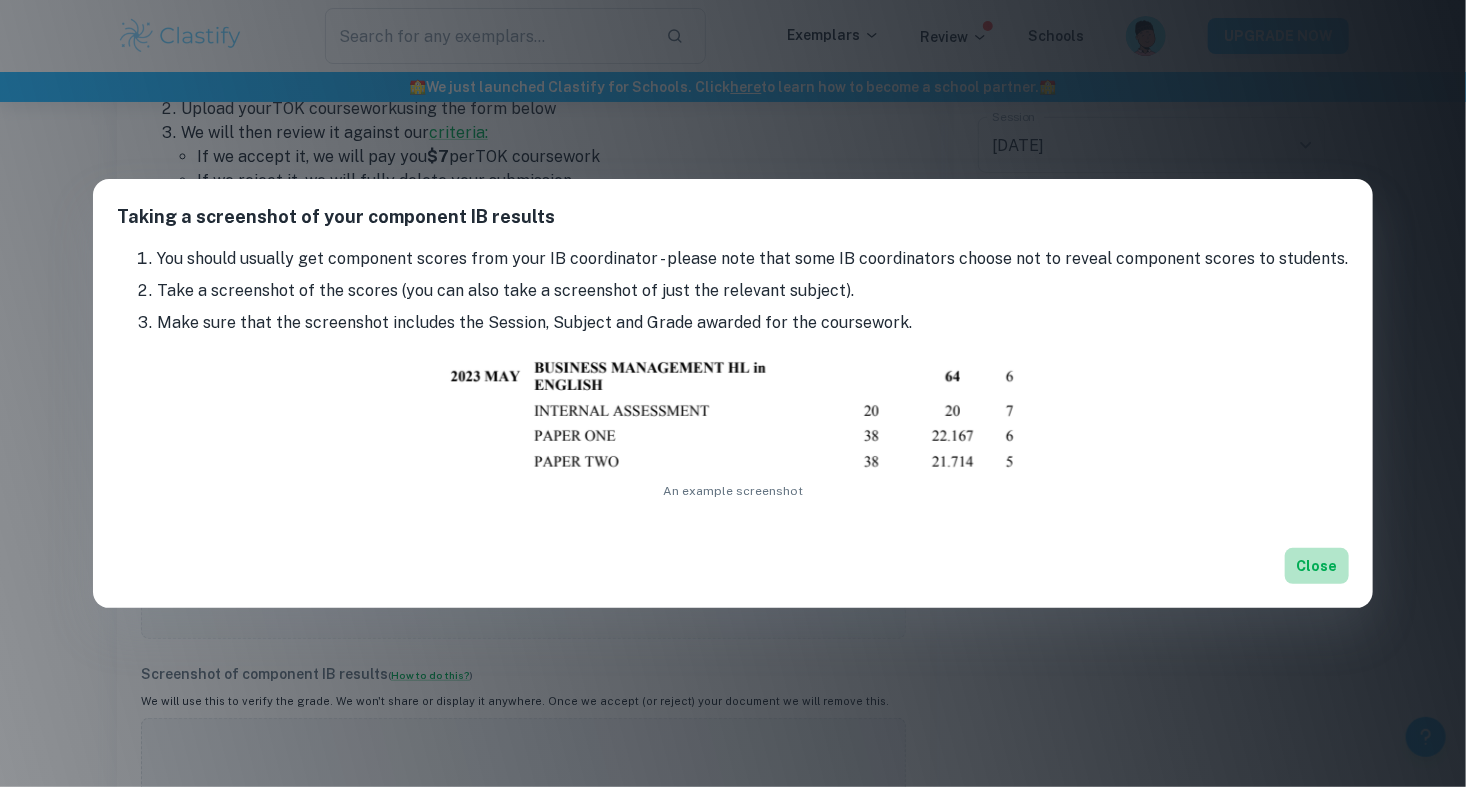 click on "Close" at bounding box center (1317, 566) 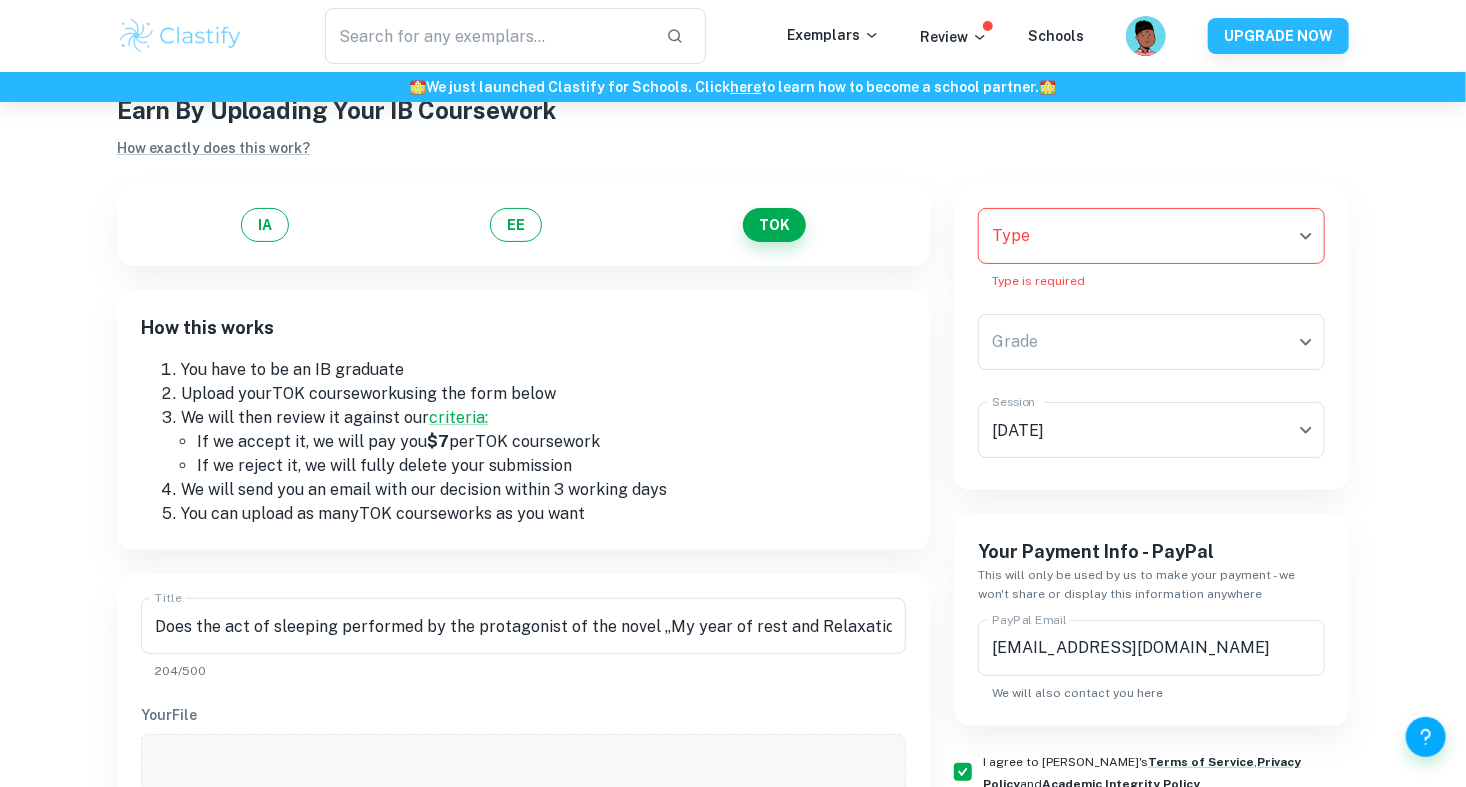 scroll, scrollTop: 47, scrollLeft: 0, axis: vertical 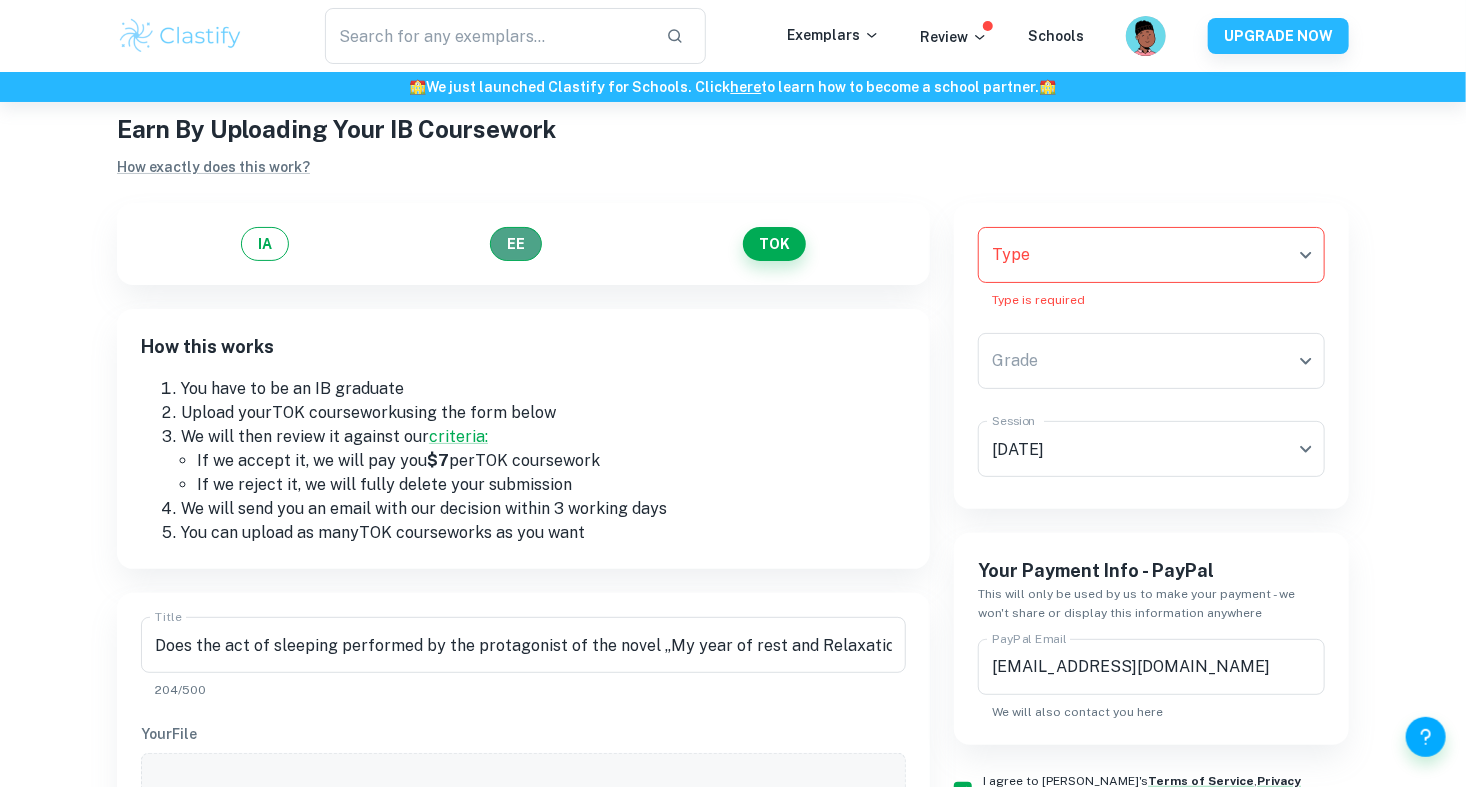click on "EE" at bounding box center (516, 244) 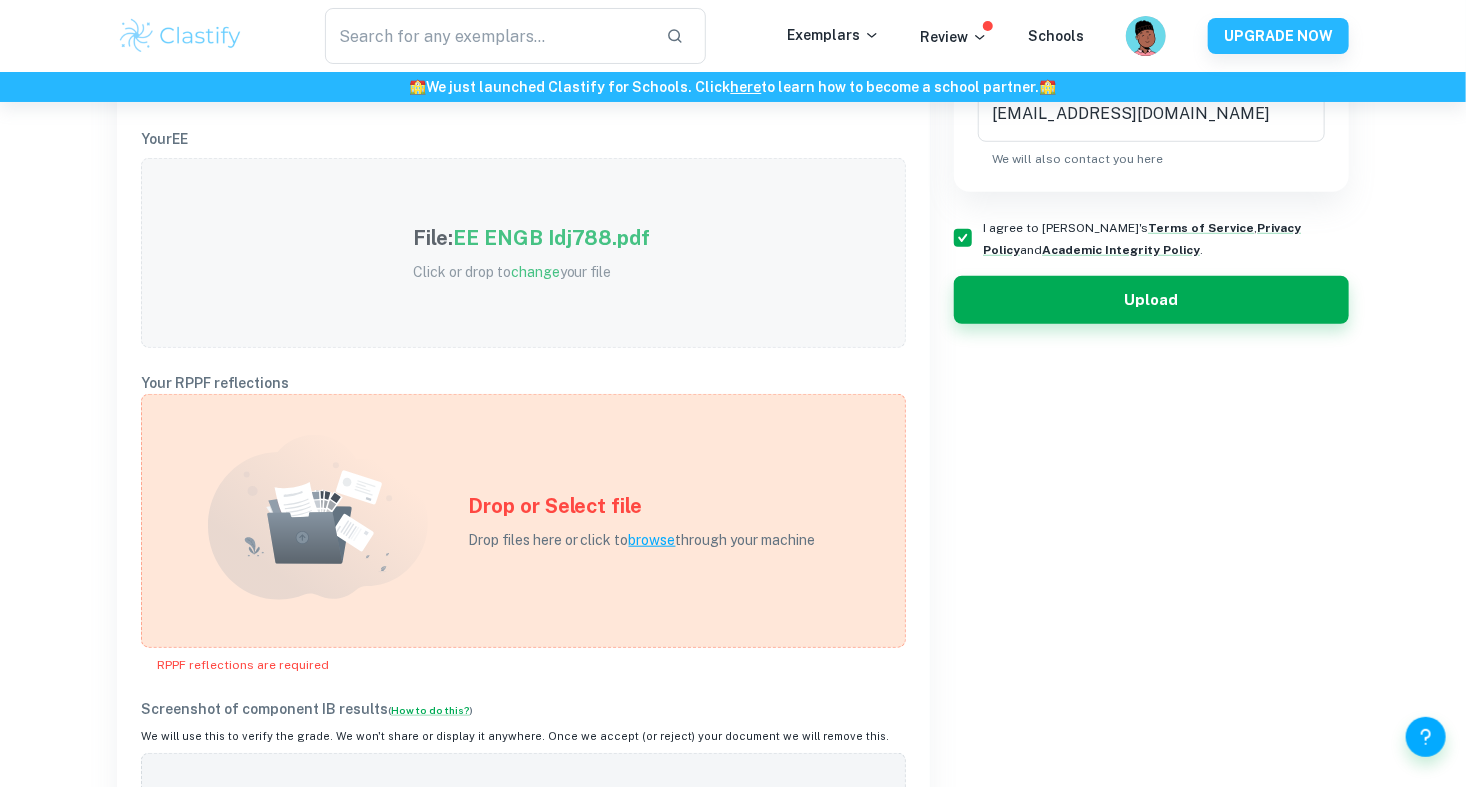 scroll, scrollTop: 0, scrollLeft: 0, axis: both 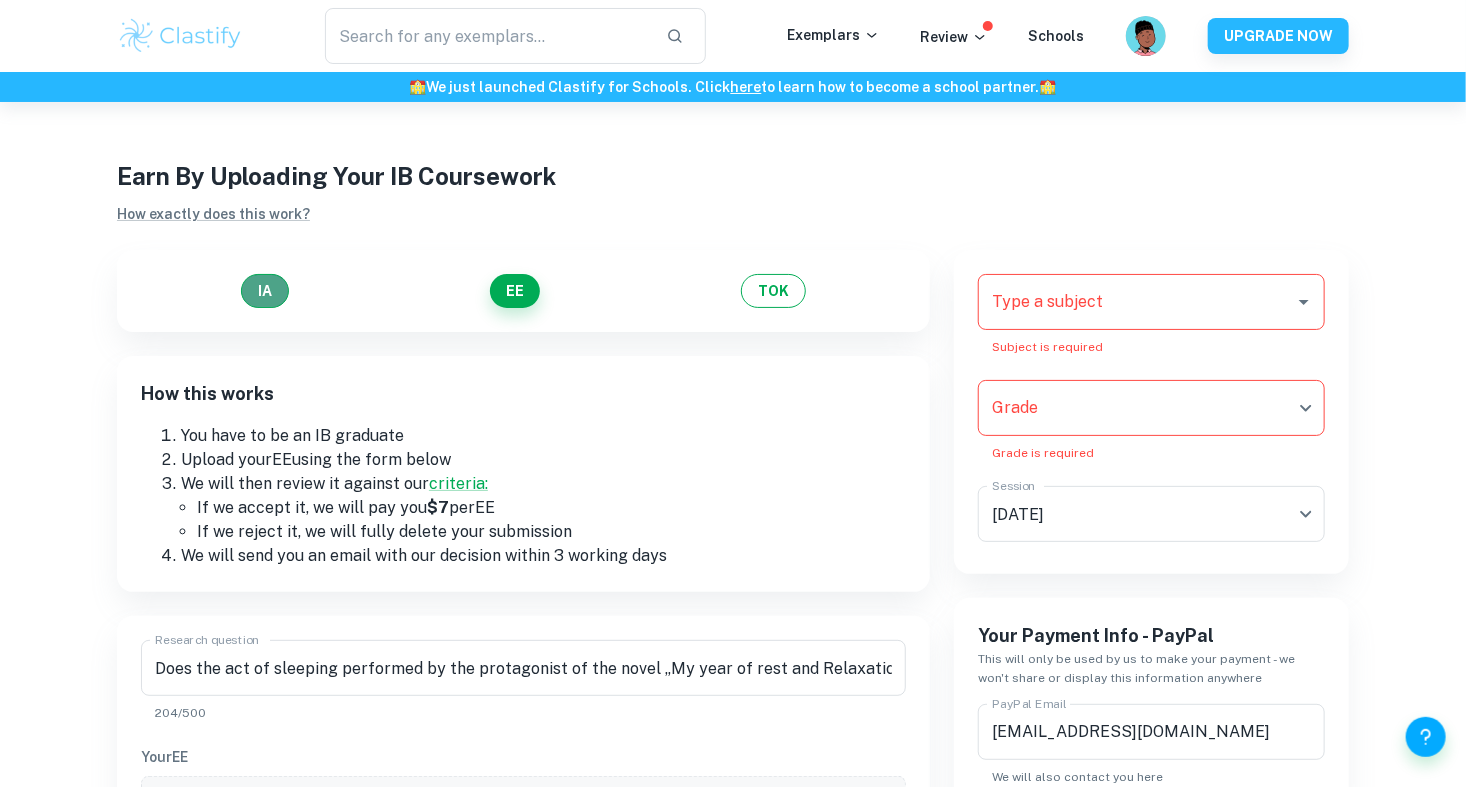 click on "IA" at bounding box center (265, 291) 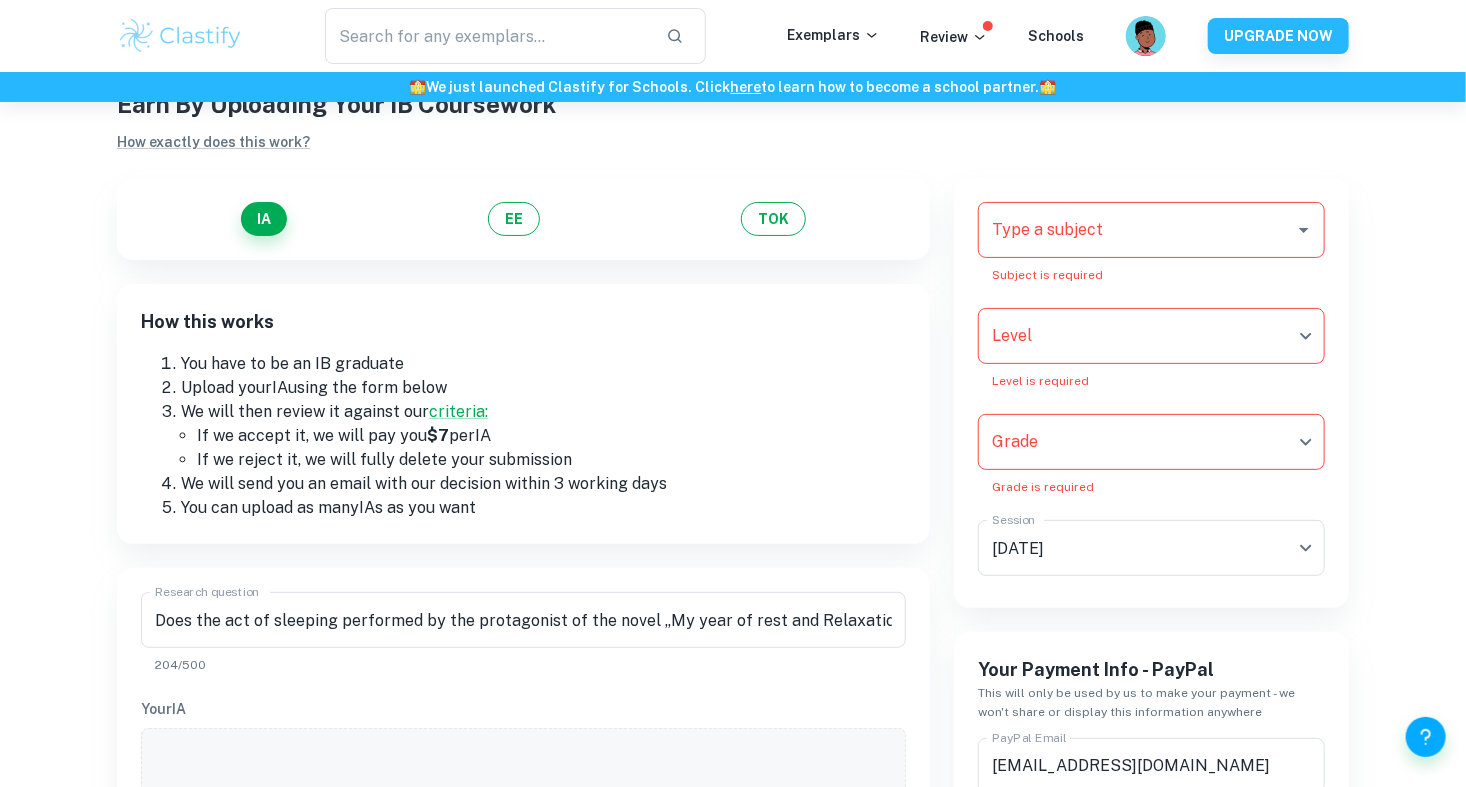 scroll, scrollTop: 68, scrollLeft: 0, axis: vertical 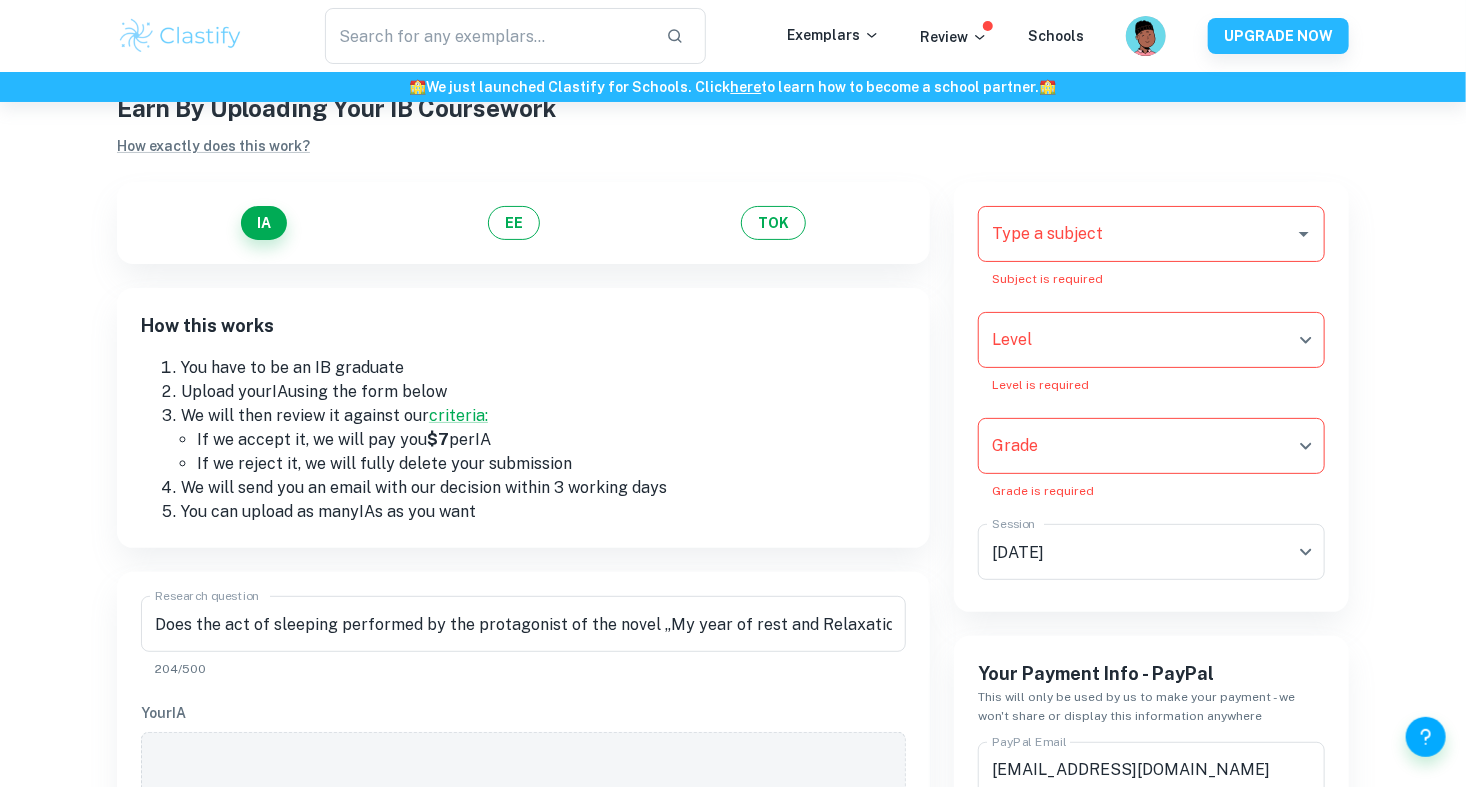 click on "We value your privacy We use cookies to enhance your browsing experience, serve personalised ads or content, and analyse our traffic. By clicking "Accept All", you consent to our use of cookies.   Cookie Policy Customise   Reject All   Accept All   Customise Consent Preferences   We use cookies to help you navigate efficiently and perform certain functions. You will find detailed information about all cookies under each consent category below. The cookies that are categorised as "Necessary" are stored on your browser as they are essential for enabling the basic functionalities of the site. ...  Show more For more information on how Google's third-party cookies operate and handle your data, see:   Google Privacy Policy Necessary Always Active Necessary cookies are required to enable the basic features of this site, such as providing secure log-in or adjusting your consent preferences. These cookies do not store any personally identifiable data. Functional Analytics Performance Advertisement Uncategorised" at bounding box center [733, 427] 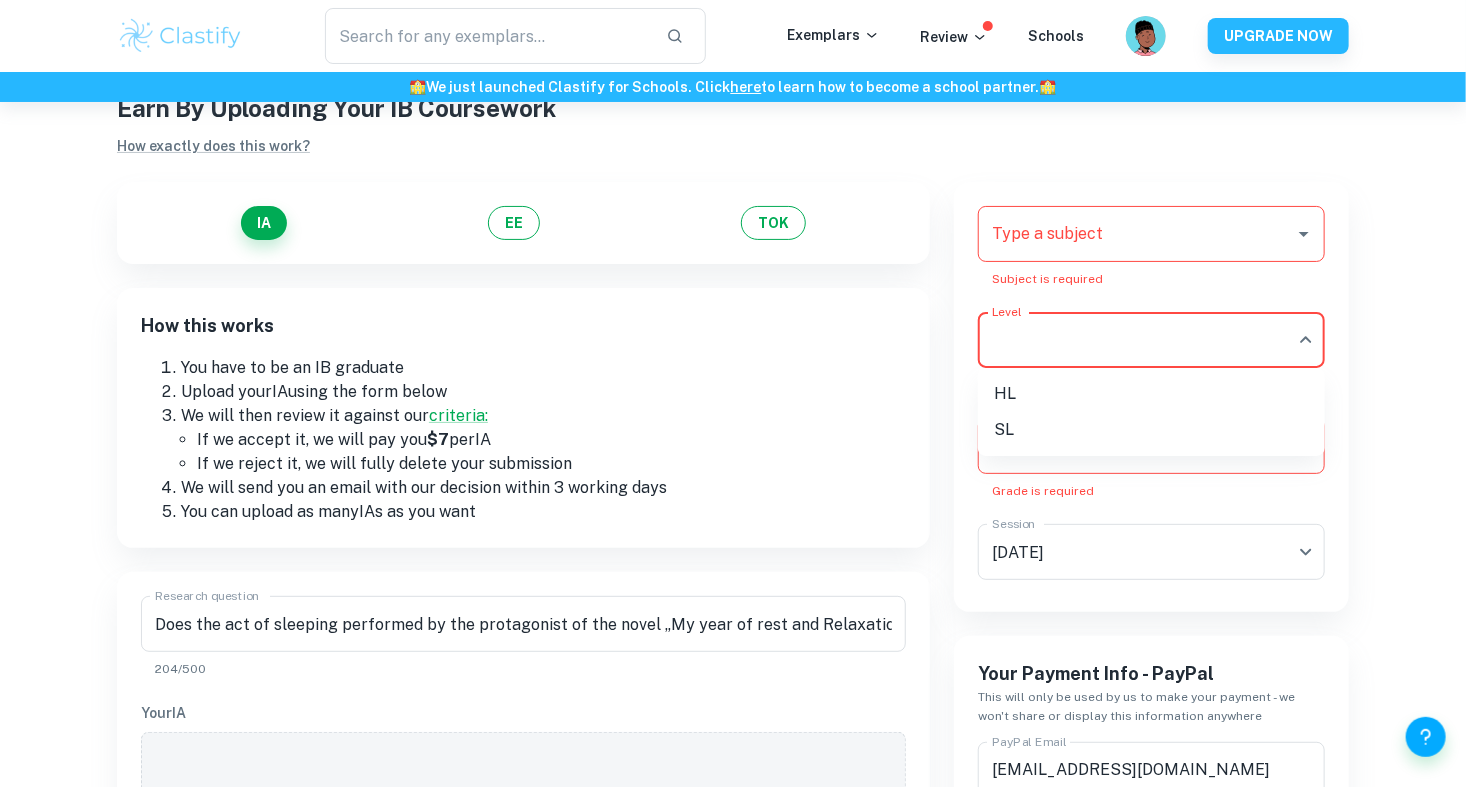 click at bounding box center [733, 393] 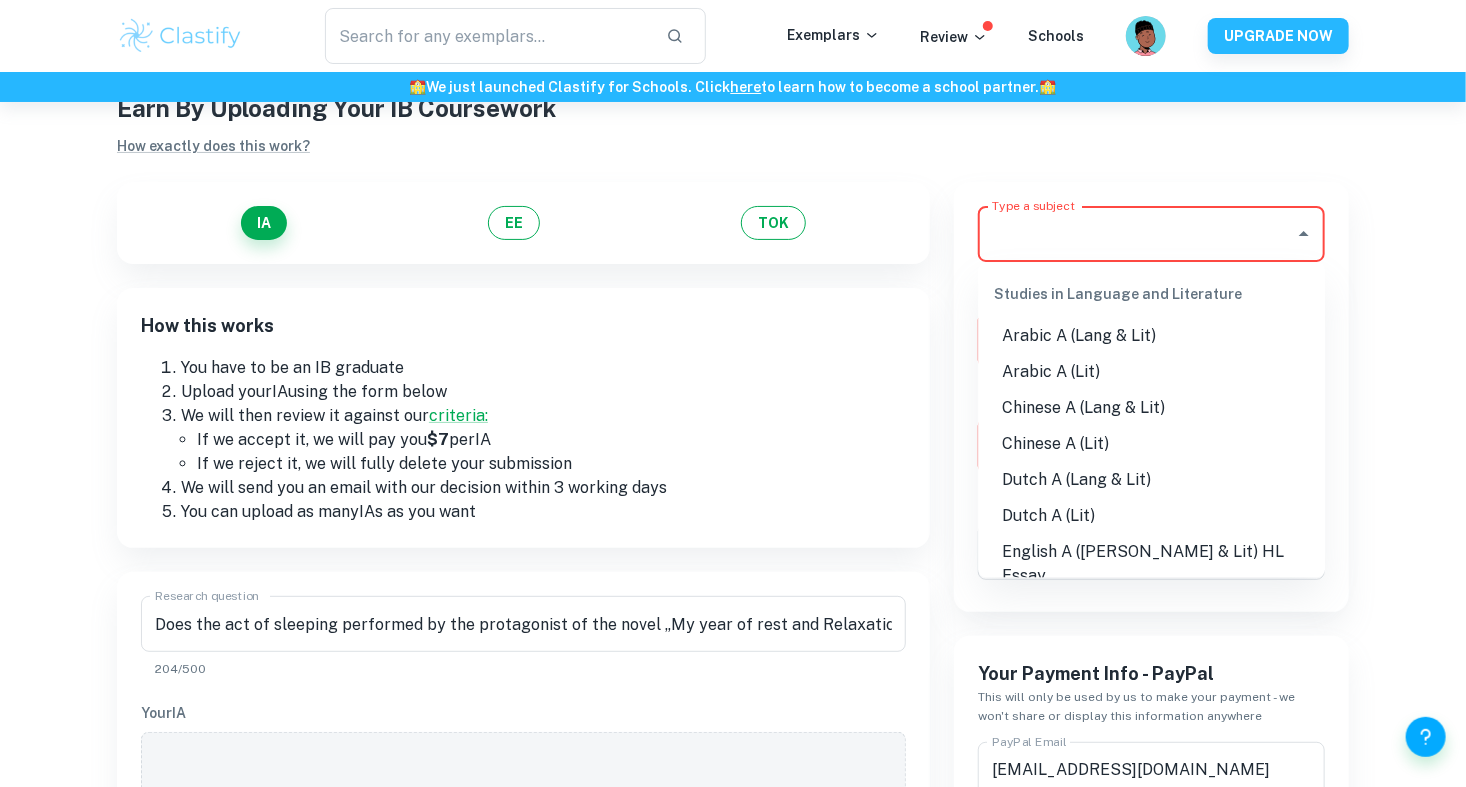 click on "Type a subject" at bounding box center [1136, 234] 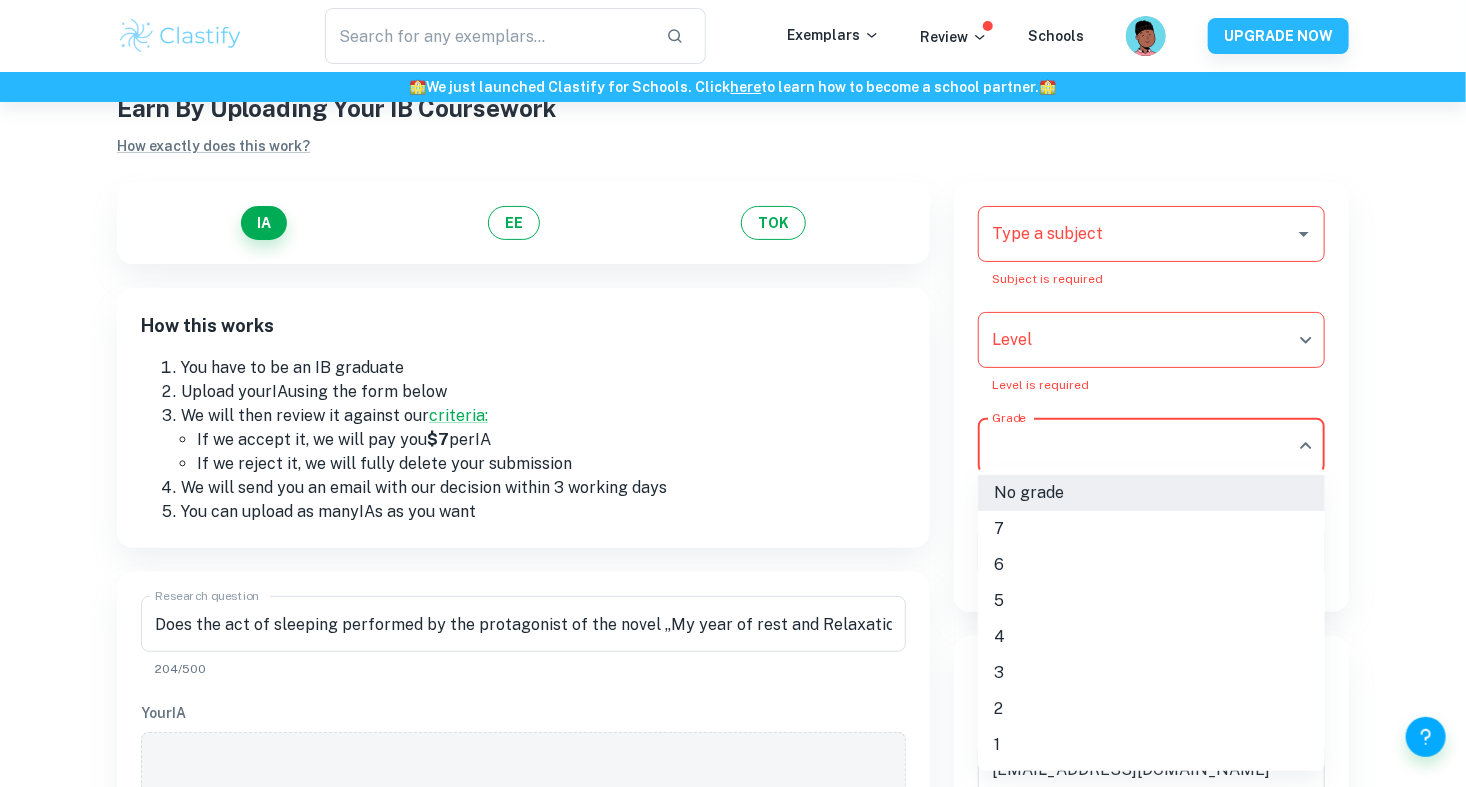 click on "We value your privacy We use cookies to enhance your browsing experience, serve personalised ads or content, and analyse our traffic. By clicking "Accept All", you consent to our use of cookies.   Cookie Policy Customise   Reject All   Accept All   Customise Consent Preferences   We use cookies to help you navigate efficiently and perform certain functions. You will find detailed information about all cookies under each consent category below. The cookies that are categorised as "Necessary" are stored on your browser as they are essential for enabling the basic functionalities of the site. ...  Show more For more information on how Google's third-party cookies operate and handle your data, see:   Google Privacy Policy Necessary Always Active Necessary cookies are required to enable the basic features of this site, such as providing secure log-in or adjusting your consent preferences. These cookies do not store any personally identifiable data. Functional Analytics Performance Advertisement Uncategorised" at bounding box center [733, 427] 